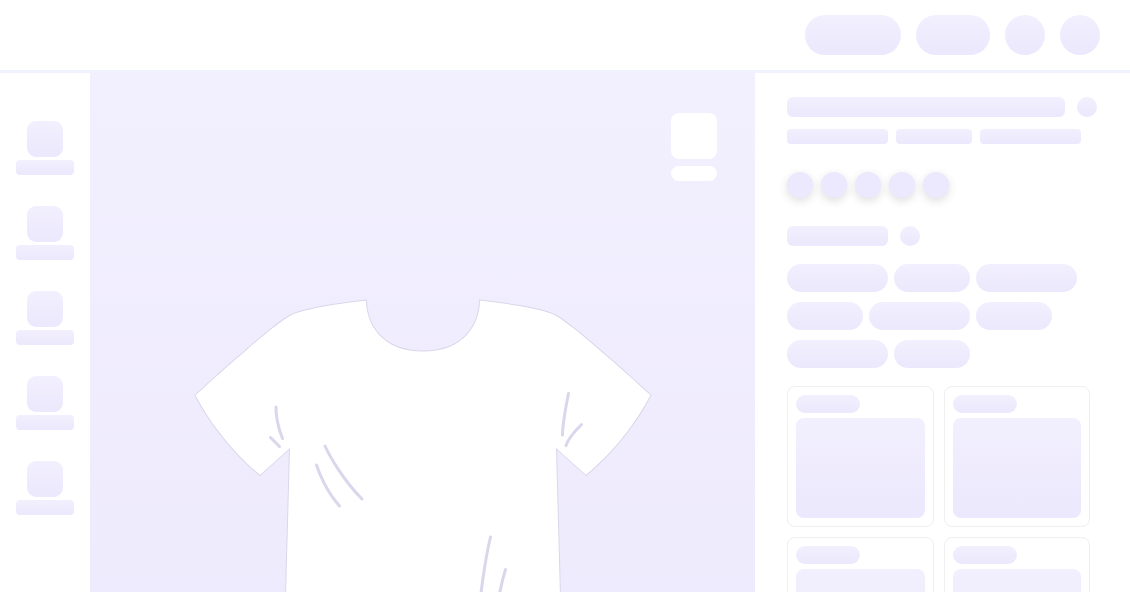 scroll, scrollTop: 0, scrollLeft: 0, axis: both 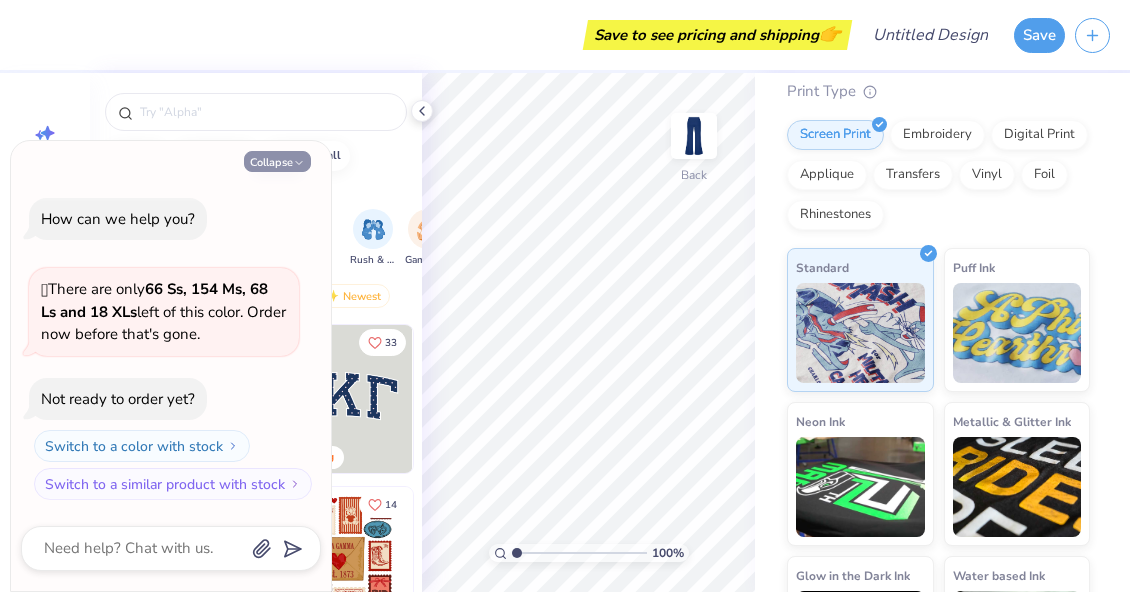 click 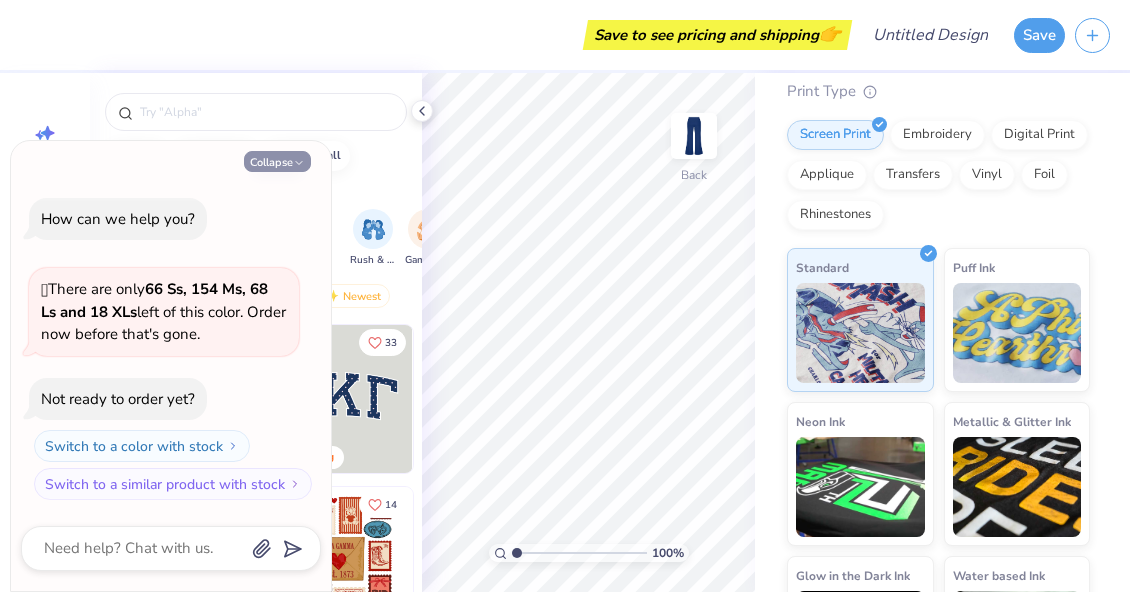 type on "x" 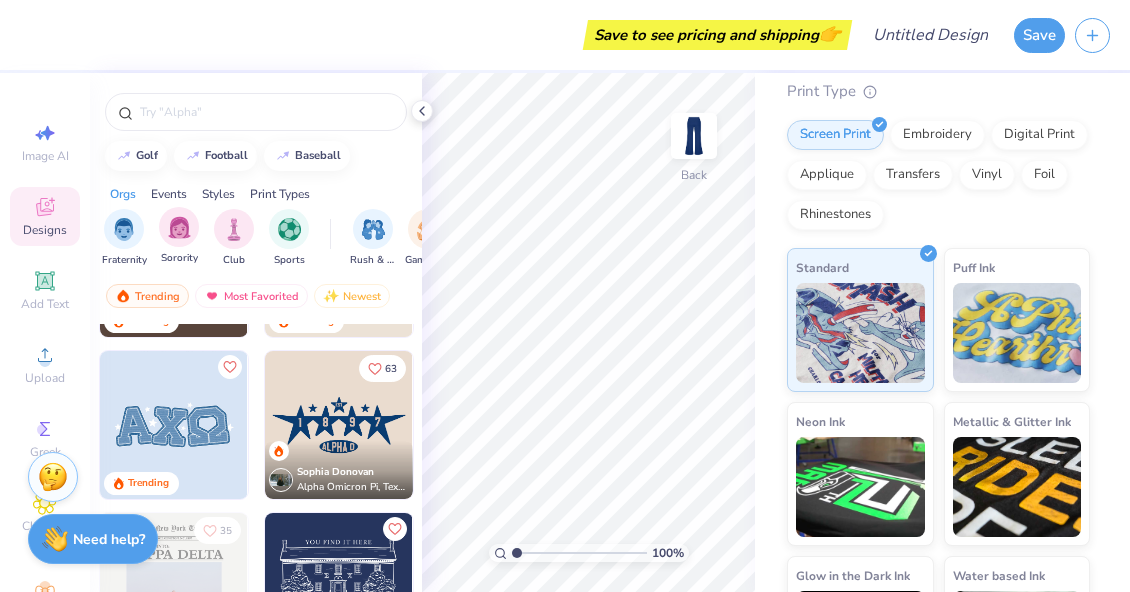 scroll, scrollTop: 1099, scrollLeft: 0, axis: vertical 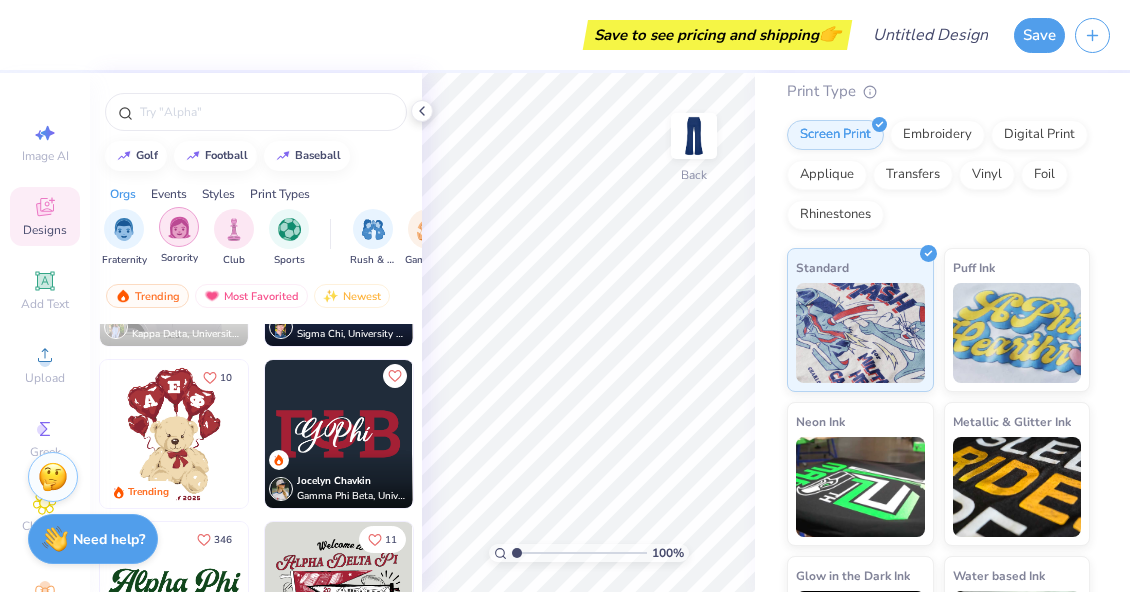click at bounding box center [179, 227] 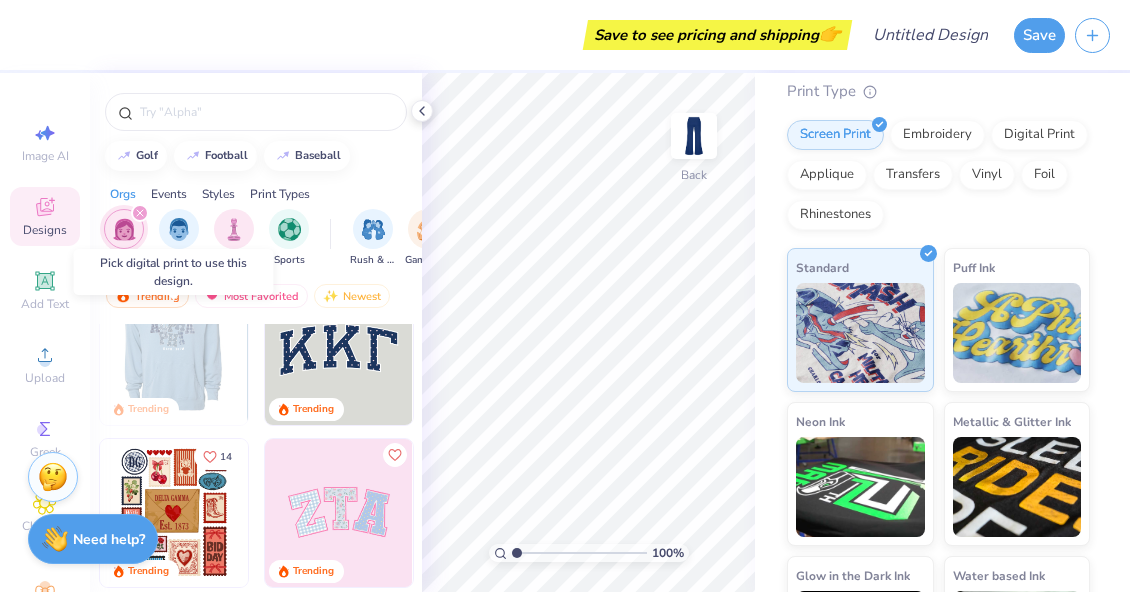 scroll, scrollTop: 0, scrollLeft: 0, axis: both 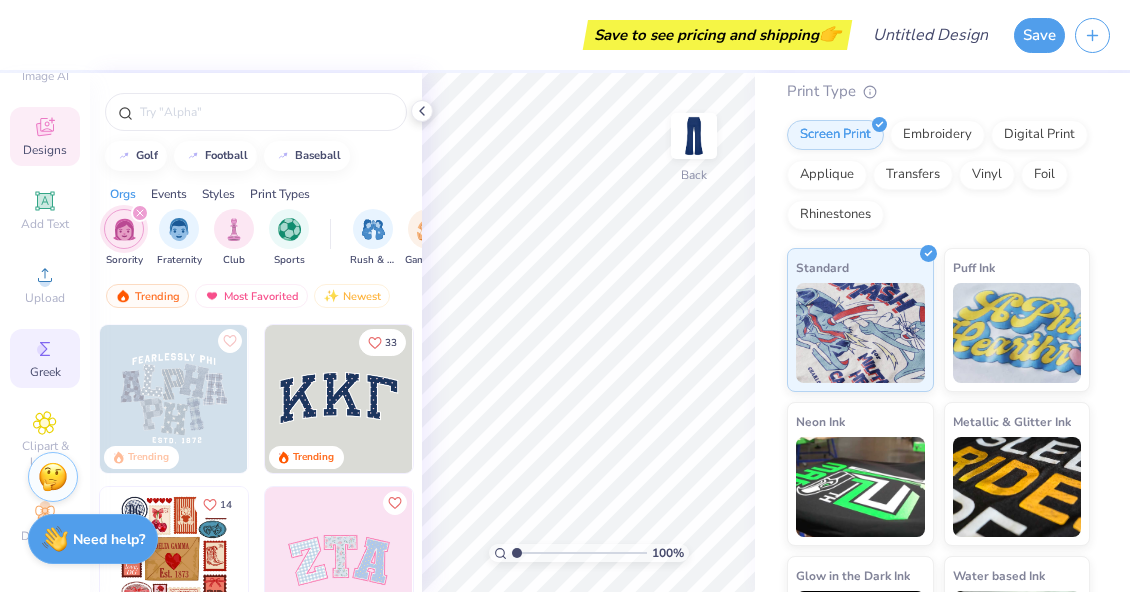 click on "Greek" at bounding box center (45, 358) 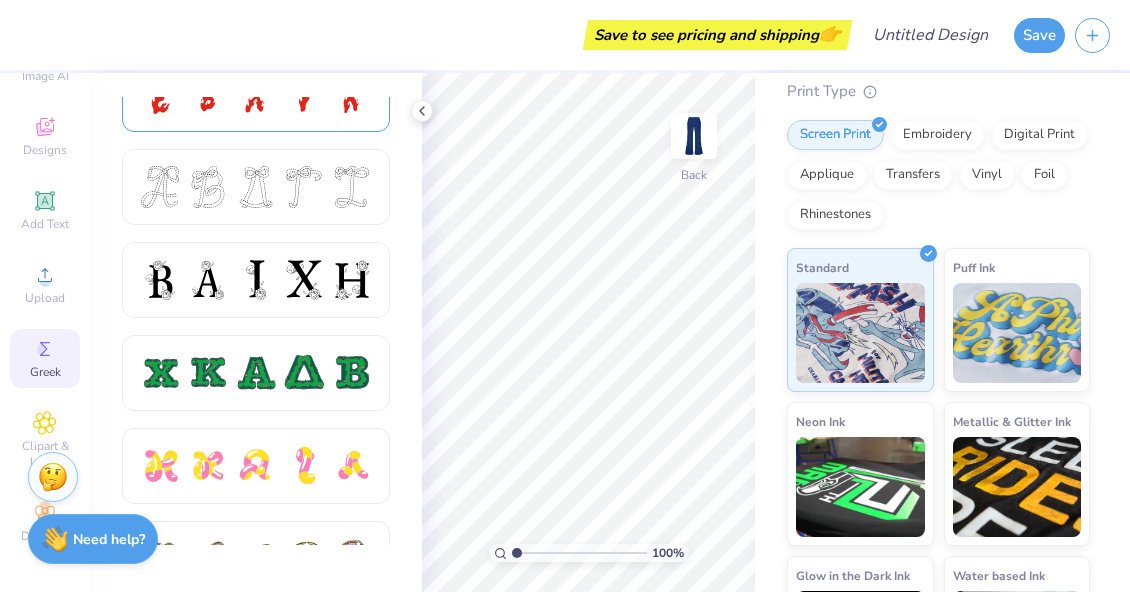 scroll, scrollTop: 786, scrollLeft: 0, axis: vertical 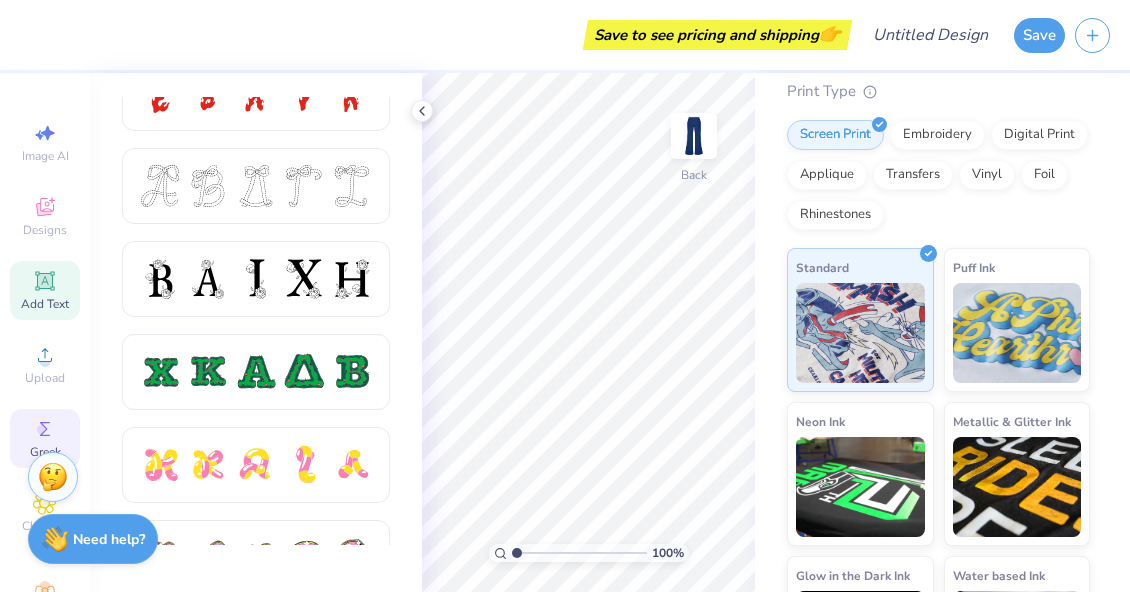 click 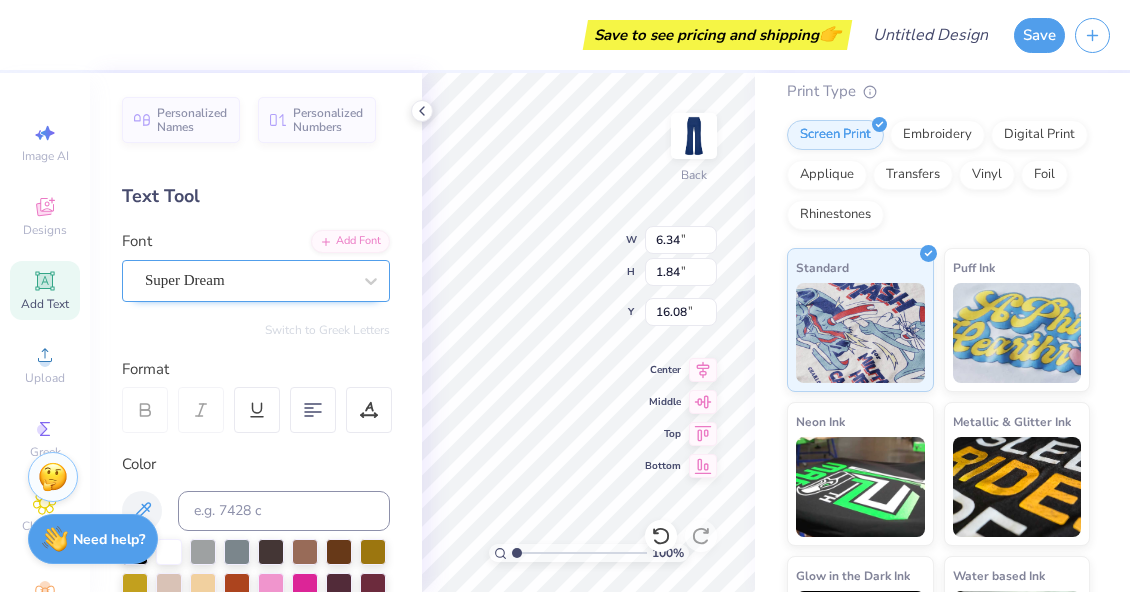 click on "Super Dream" at bounding box center [248, 280] 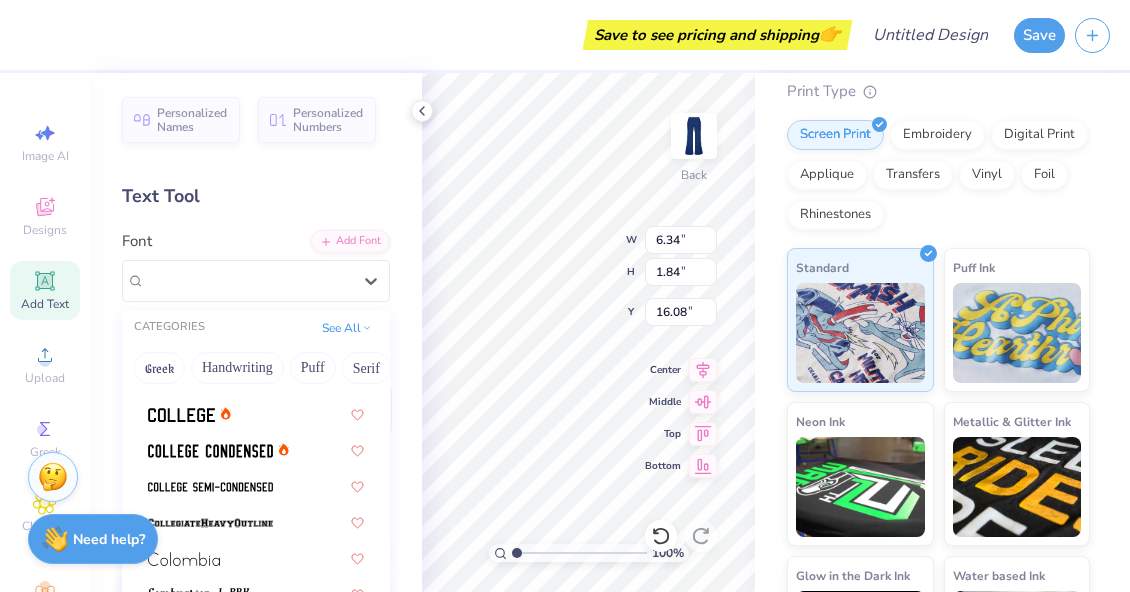 scroll, scrollTop: 2618, scrollLeft: 0, axis: vertical 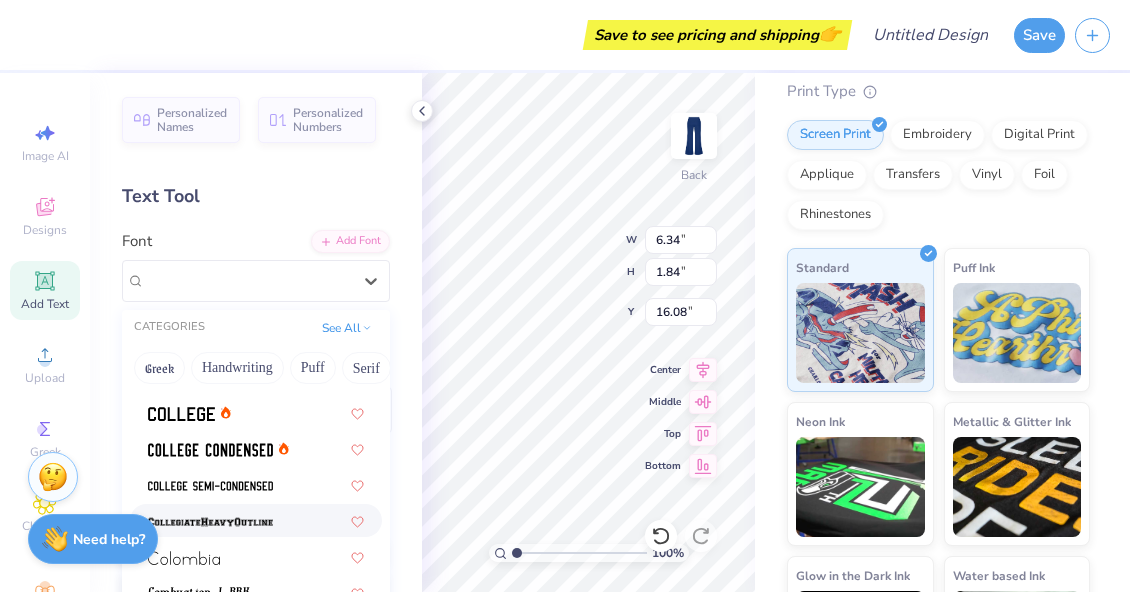 click at bounding box center (256, 520) 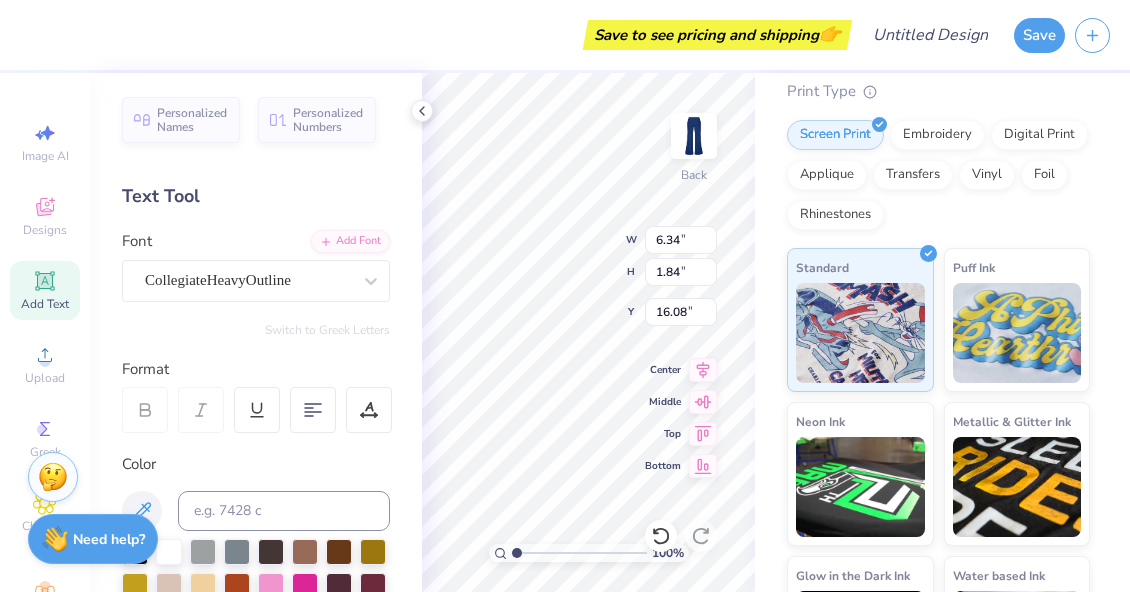 type on "6.26" 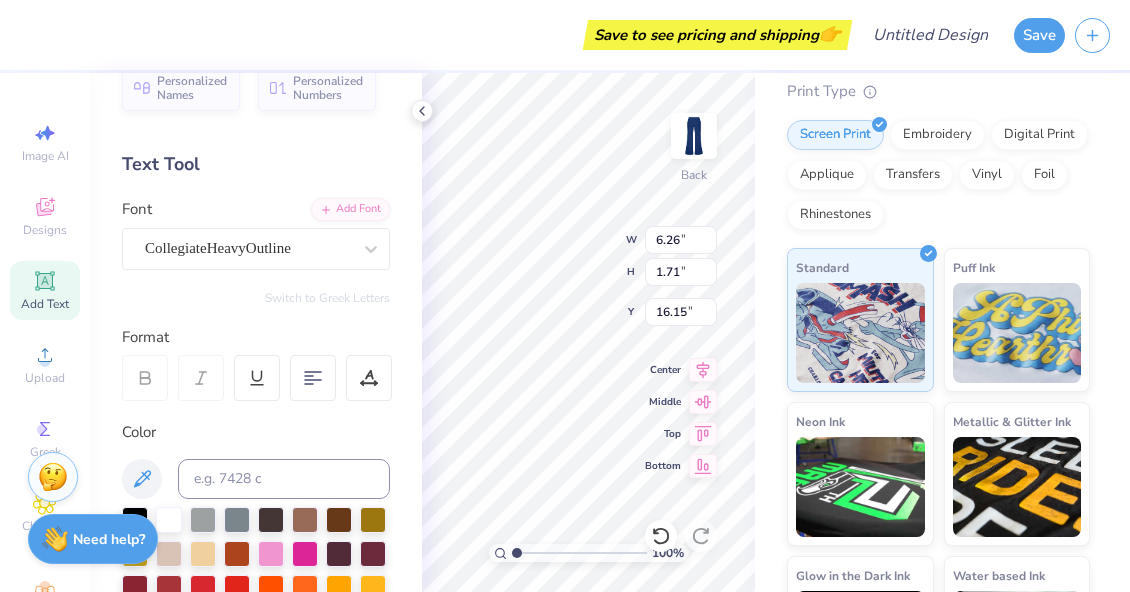 scroll, scrollTop: 0, scrollLeft: 0, axis: both 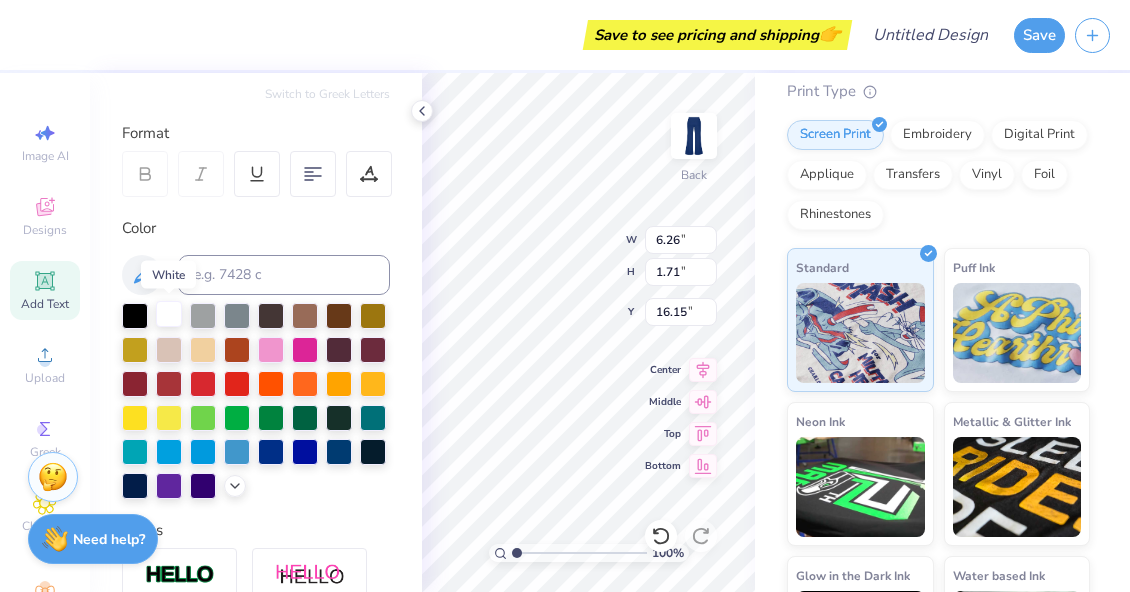 type on "1872" 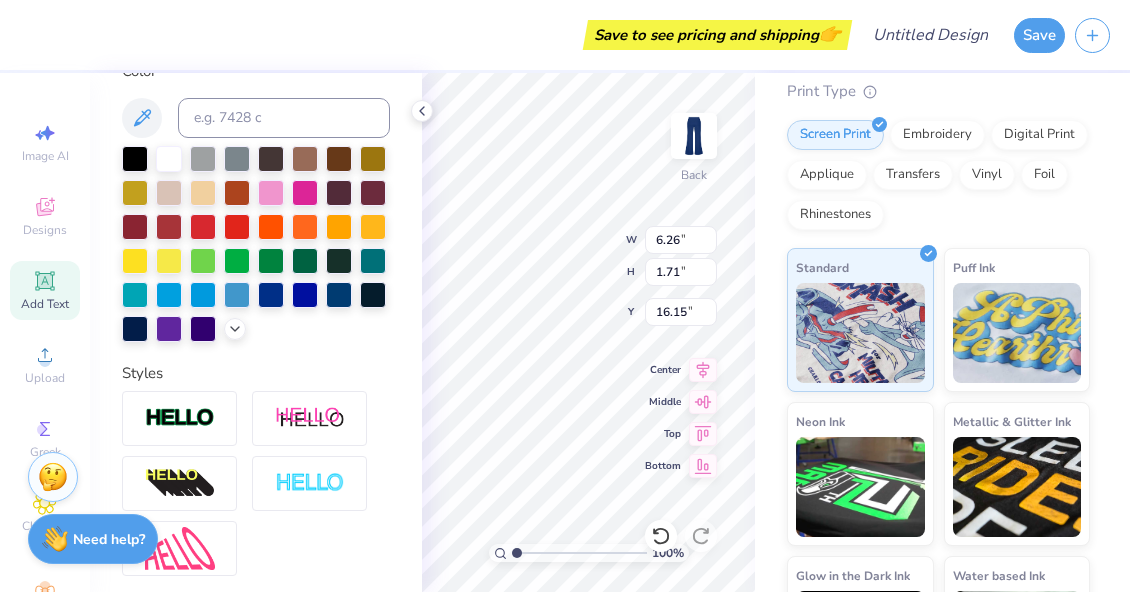scroll, scrollTop: 424, scrollLeft: 0, axis: vertical 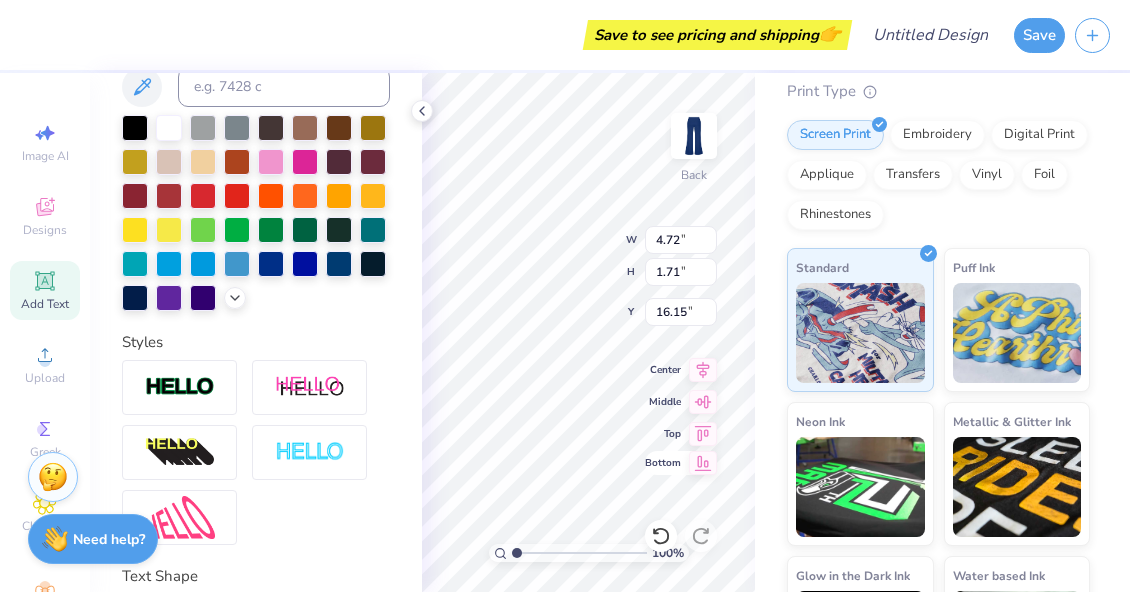 type on "24.98" 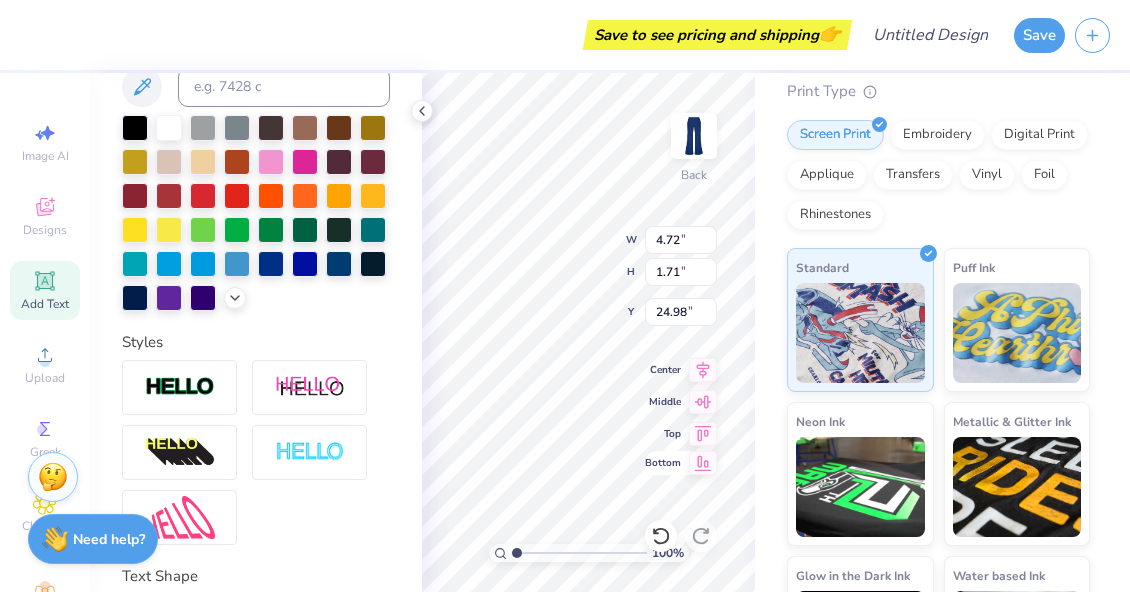 type on "1.75" 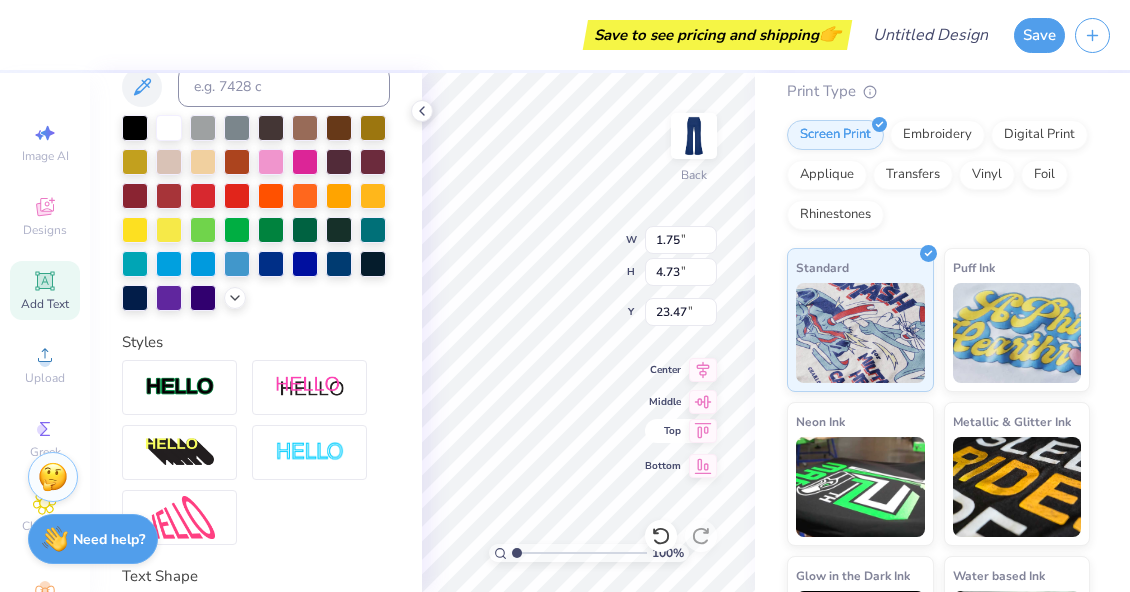 type on "3.46" 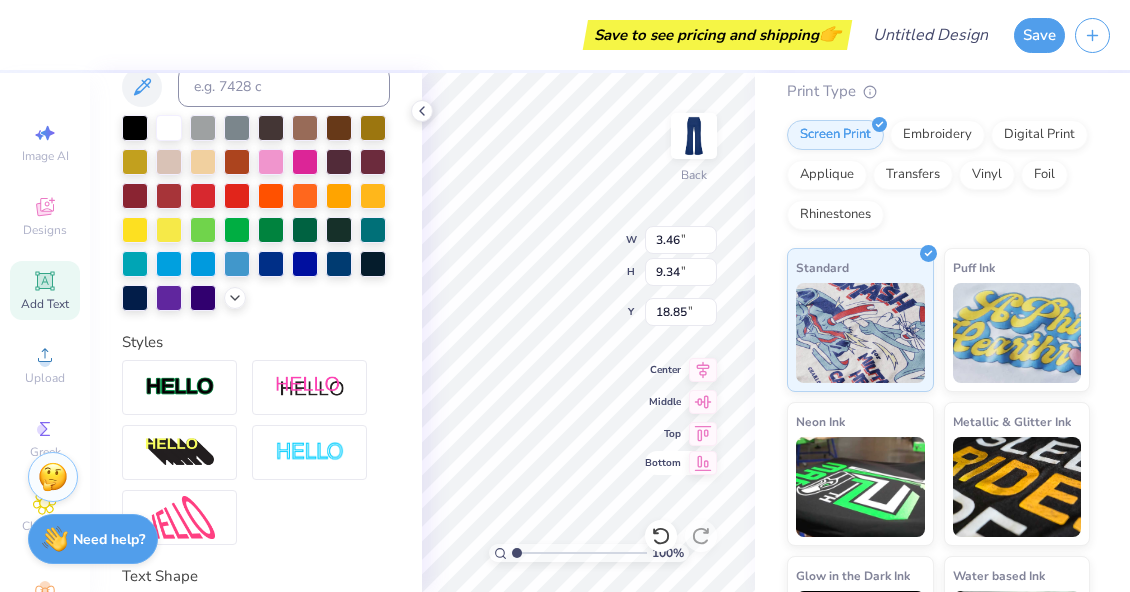 click on "100  % Back W 3.46 3.46 " H 9.34 9.34 " Y 18.85 18.85 " Center Middle Top Bottom" at bounding box center [588, 332] 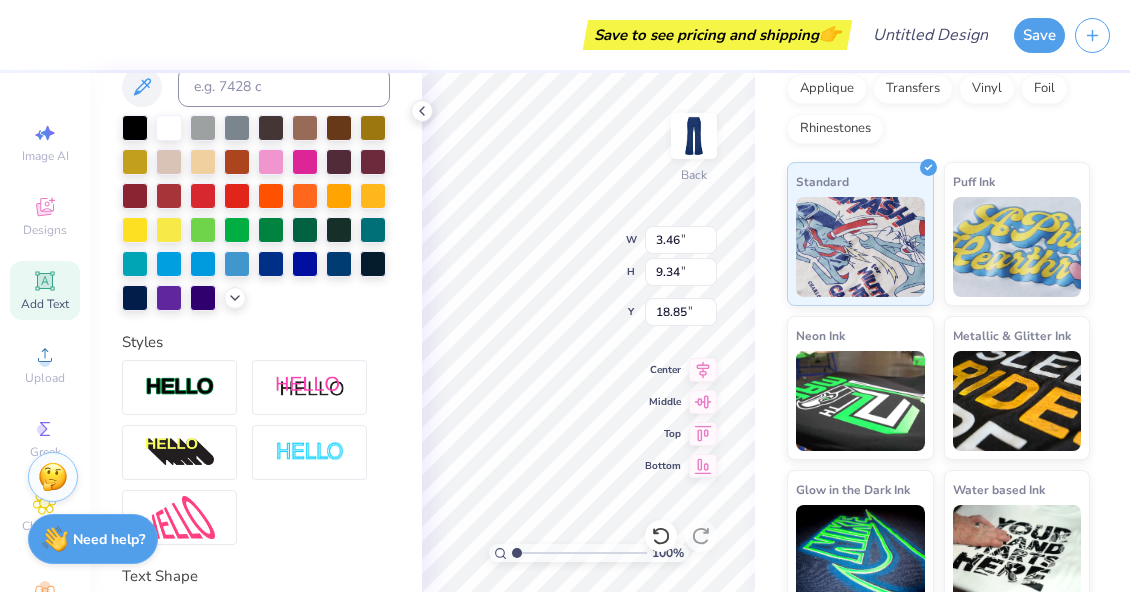 scroll, scrollTop: 271, scrollLeft: 0, axis: vertical 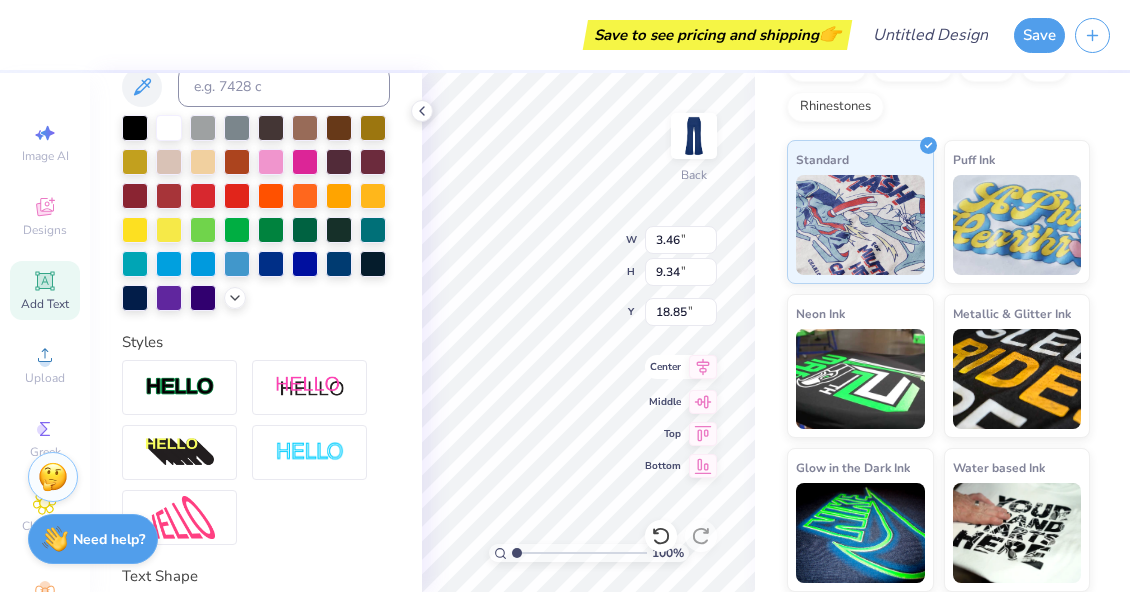 click 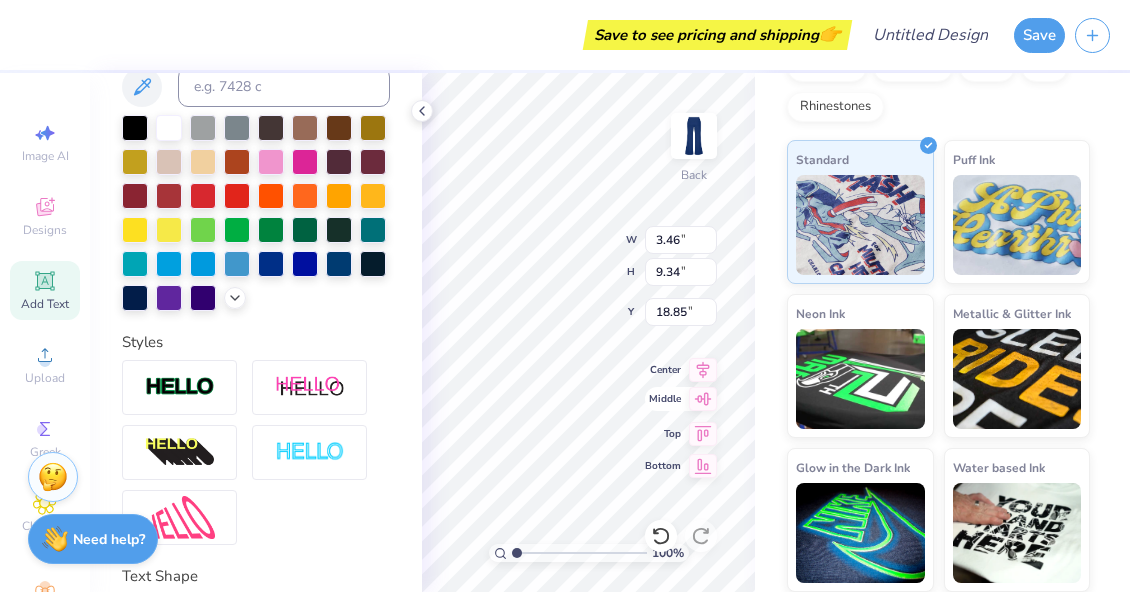 click 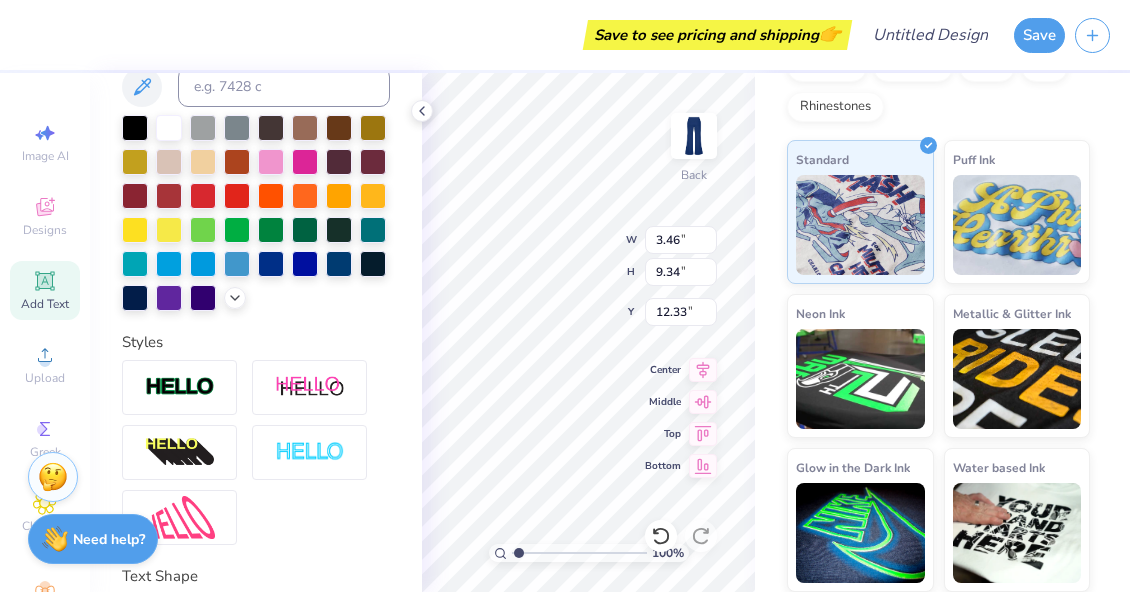 type on "1.5" 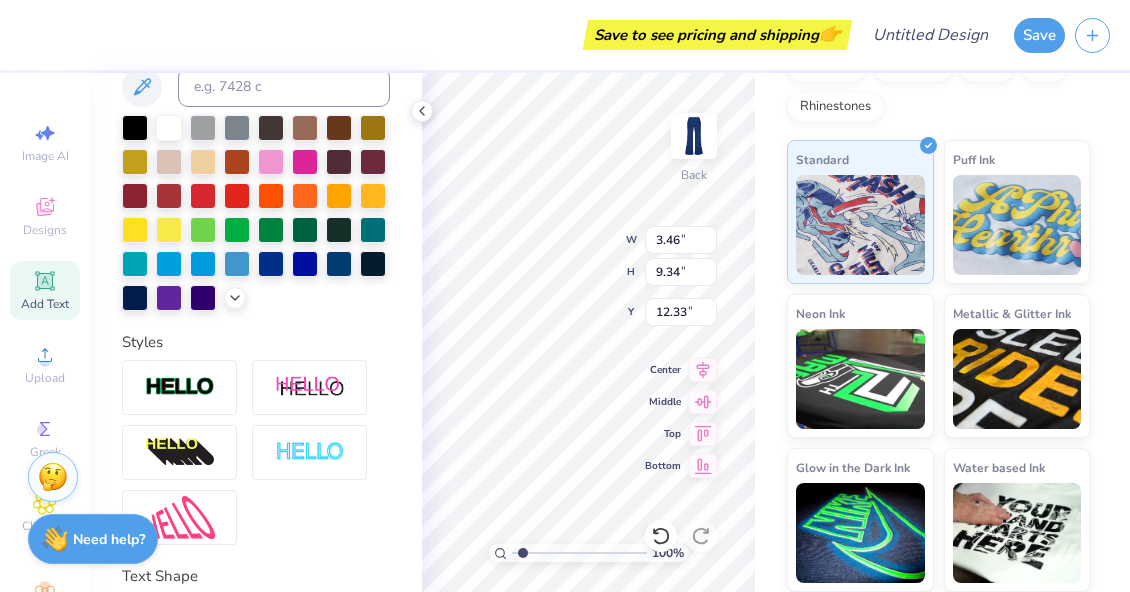 type on "1.6" 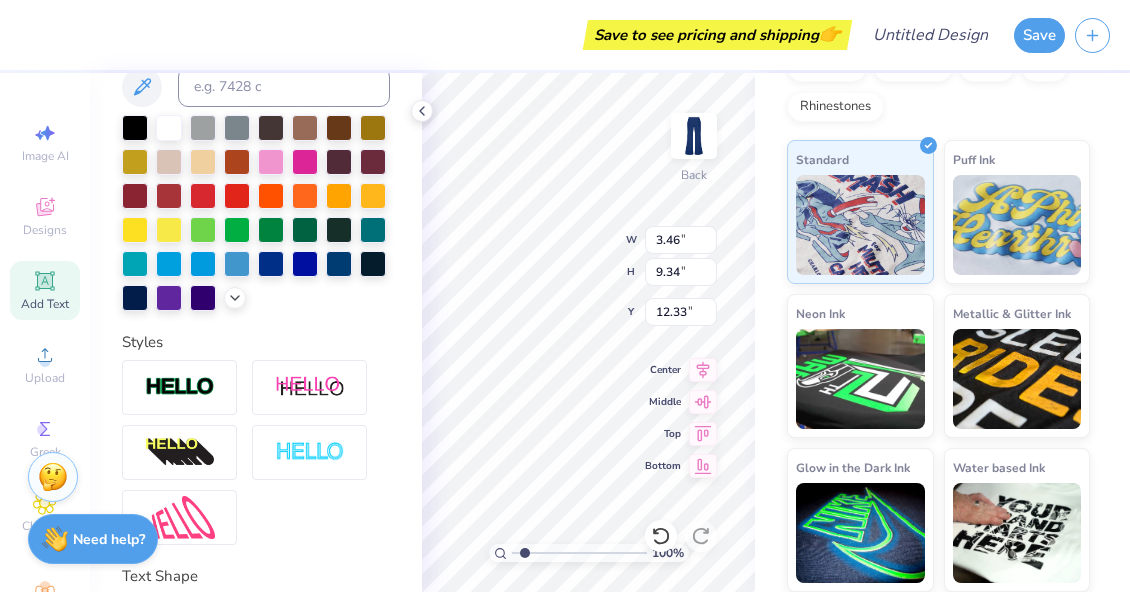 type on "x" 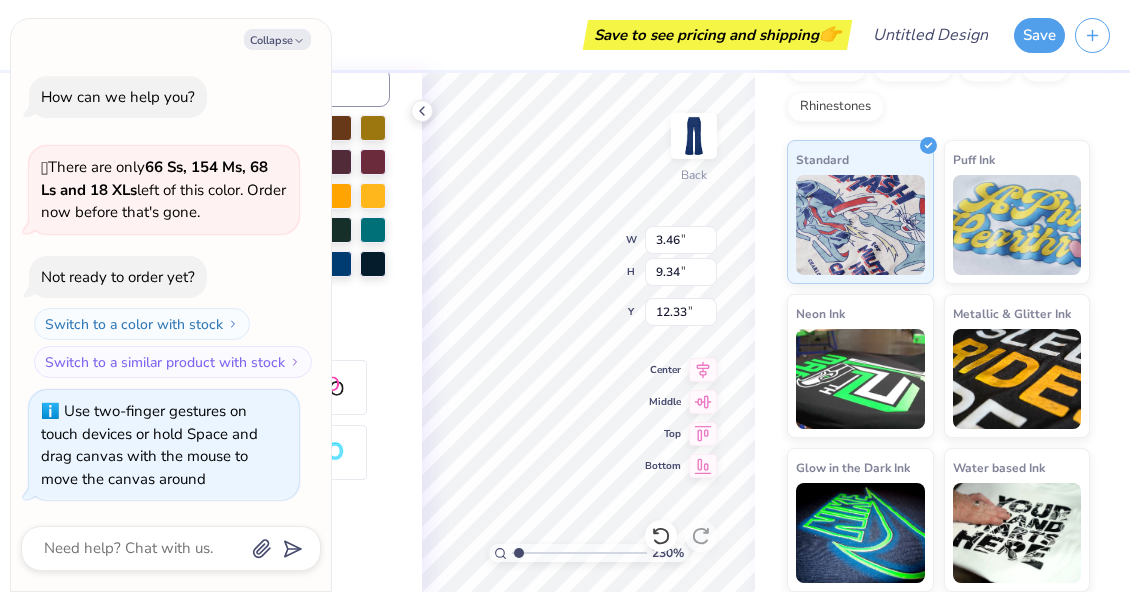 type on "1" 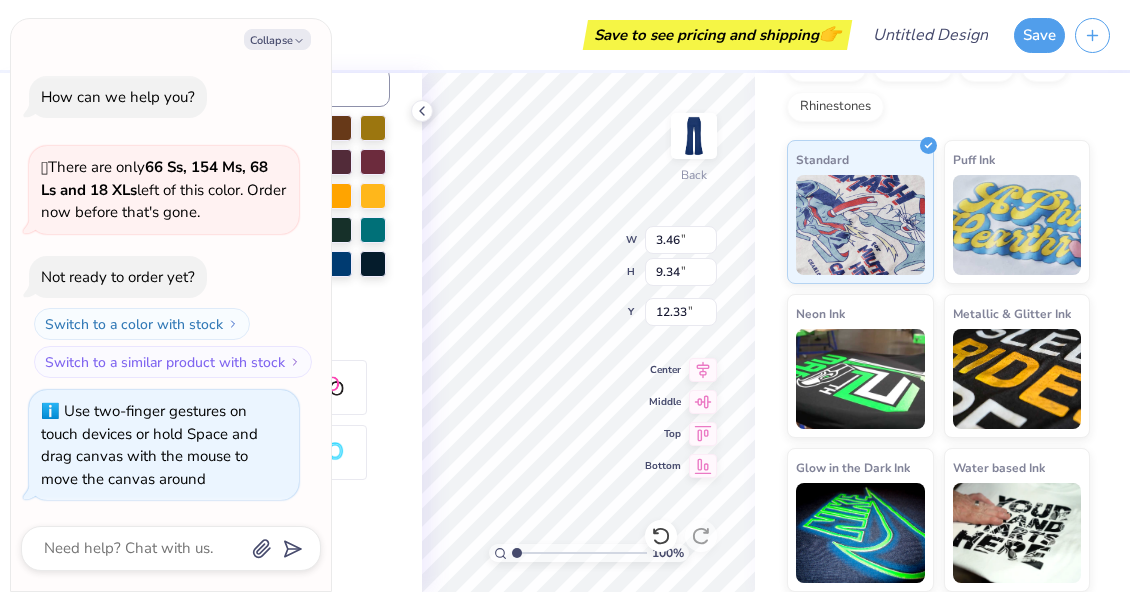 drag, startPoint x: 518, startPoint y: 553, endPoint x: 503, endPoint y: 552, distance: 15.033297 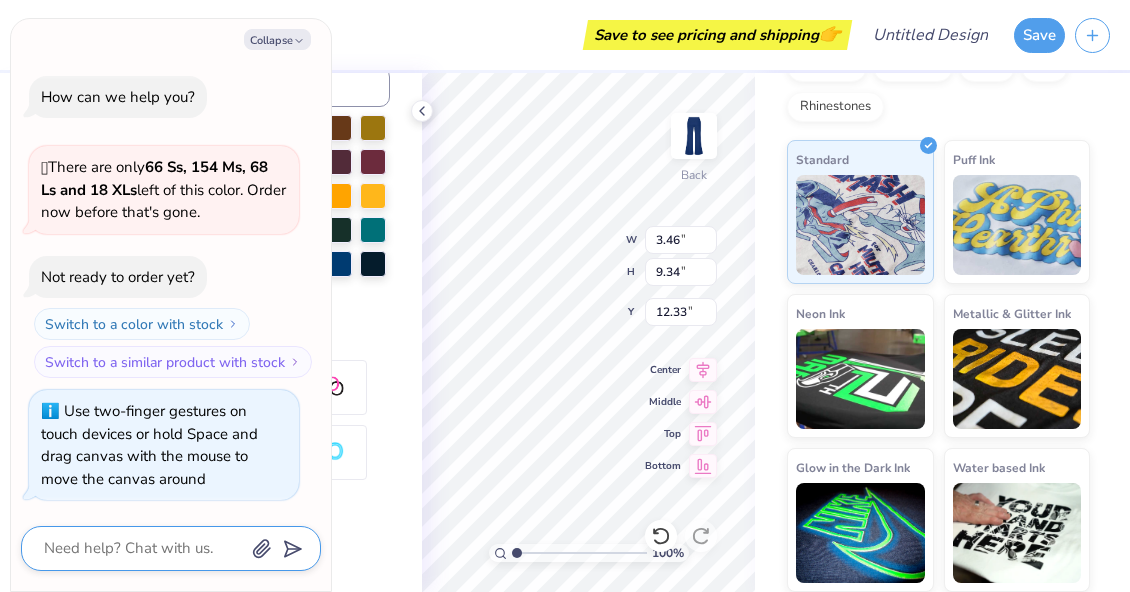 click at bounding box center [143, 548] 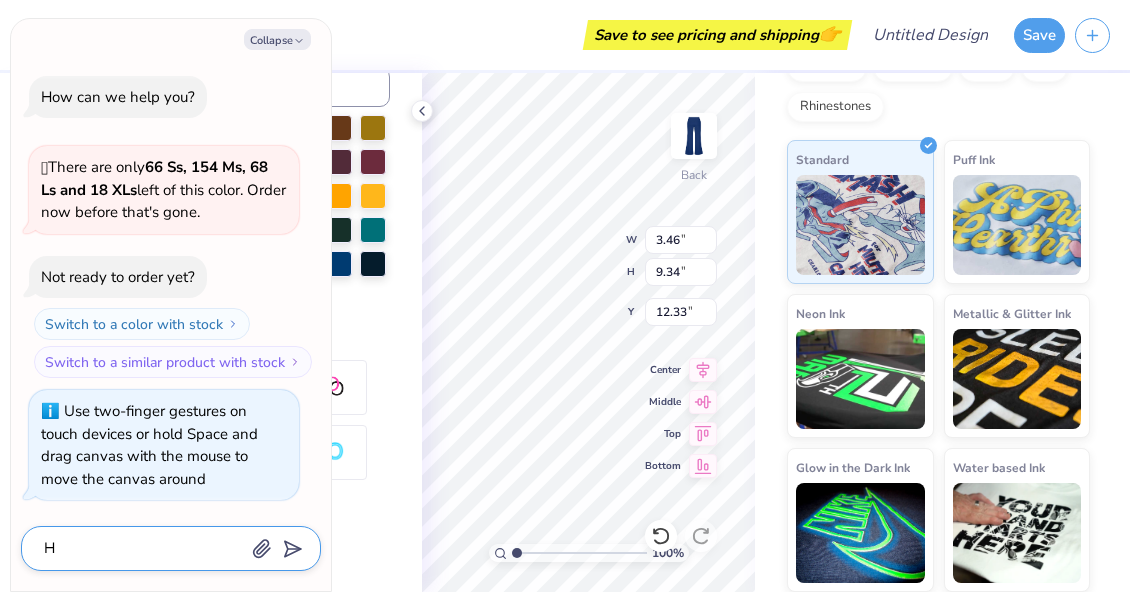 type on "x" 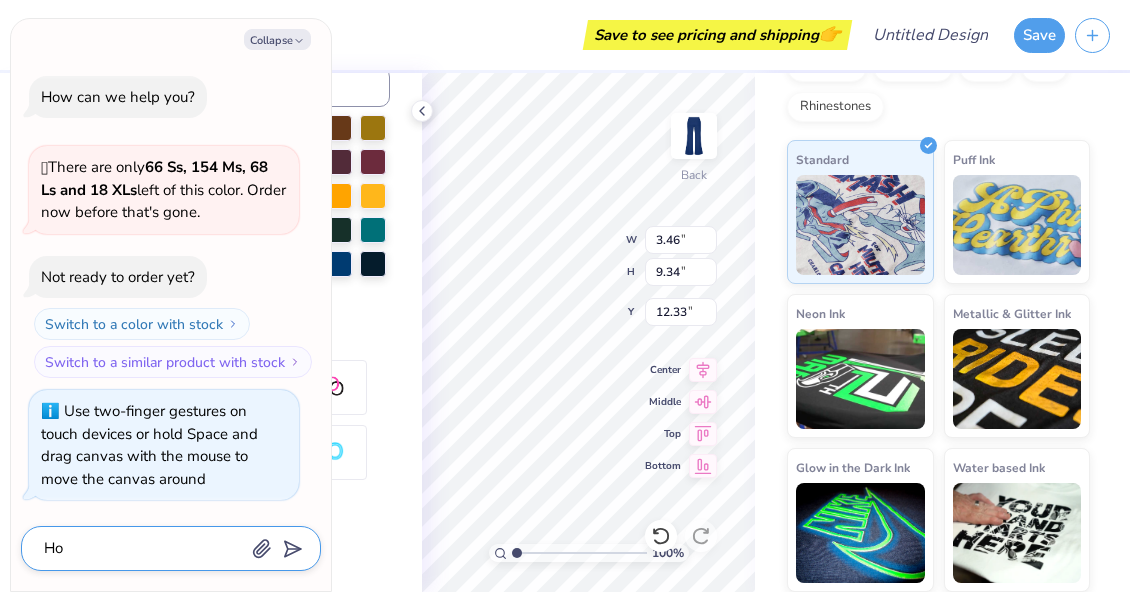type on "x" 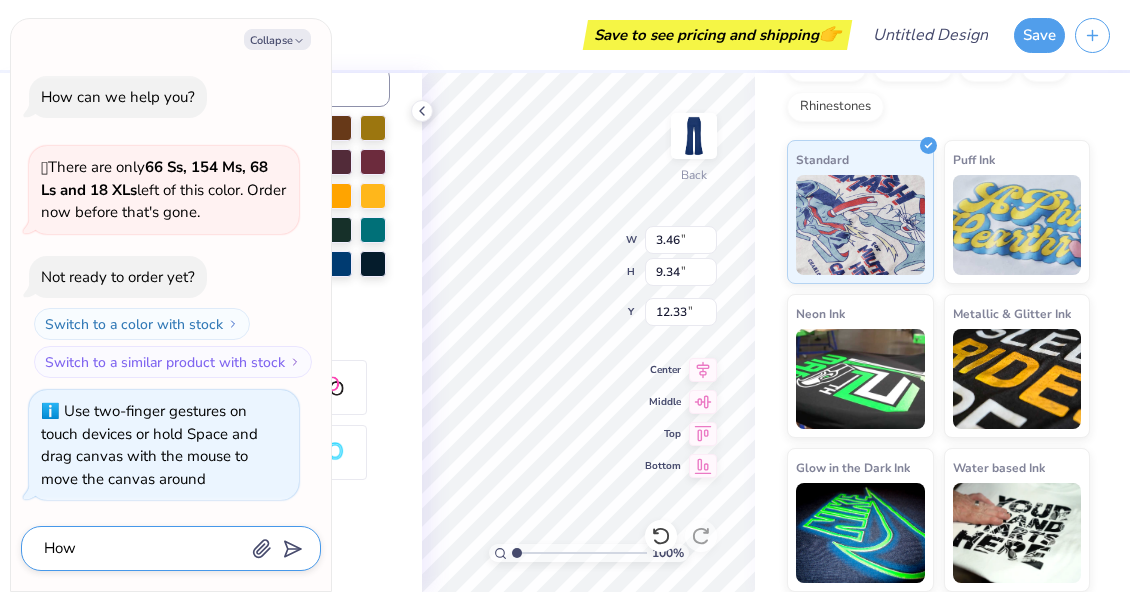 type on "x" 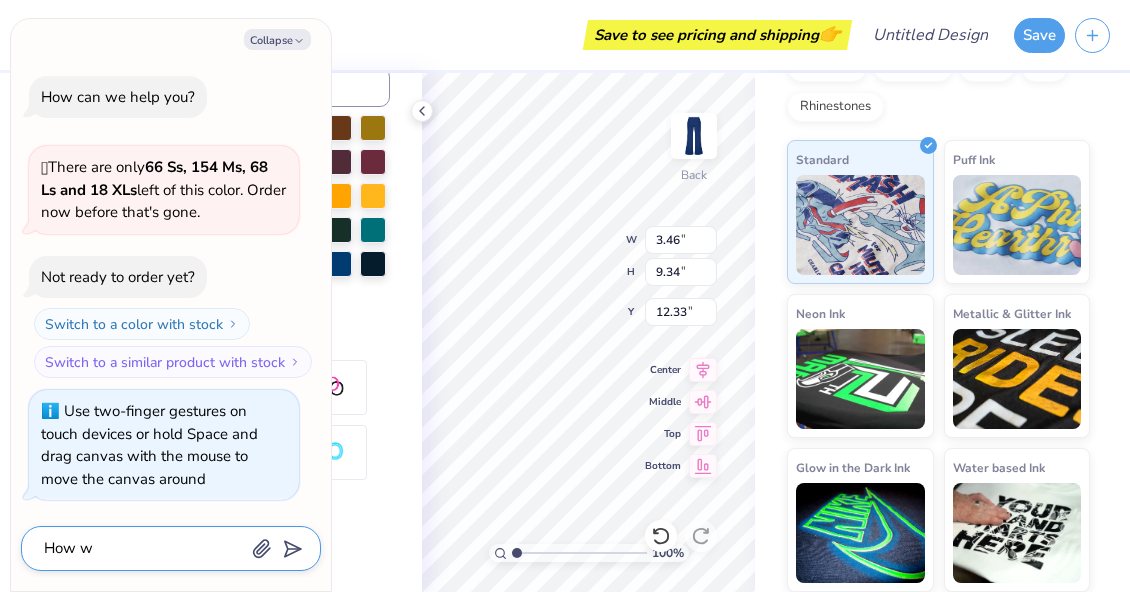 type on "x" 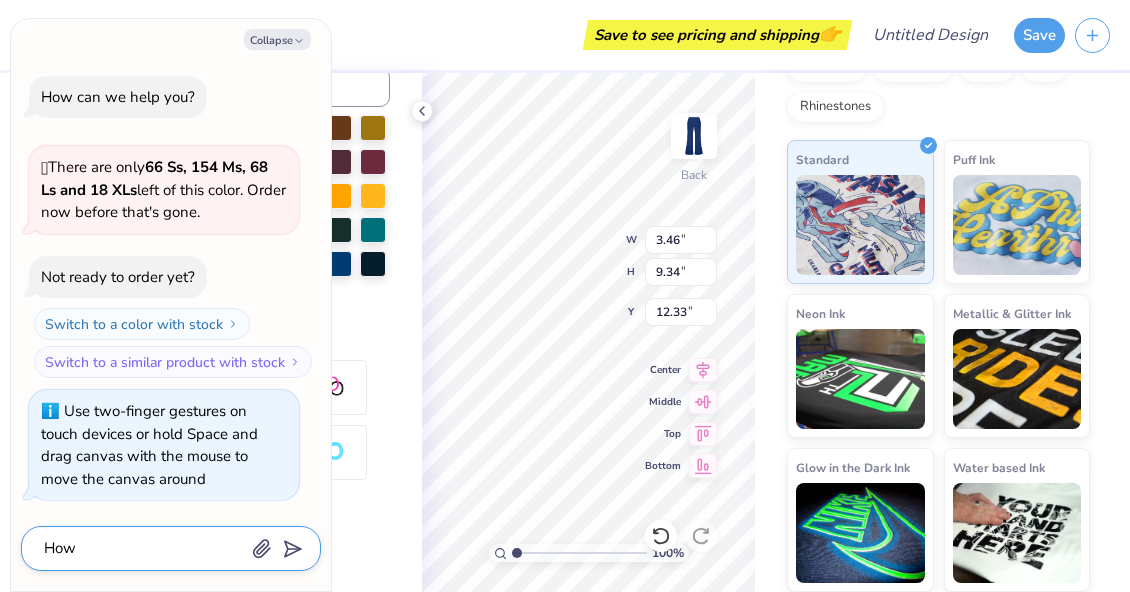 type on "x" 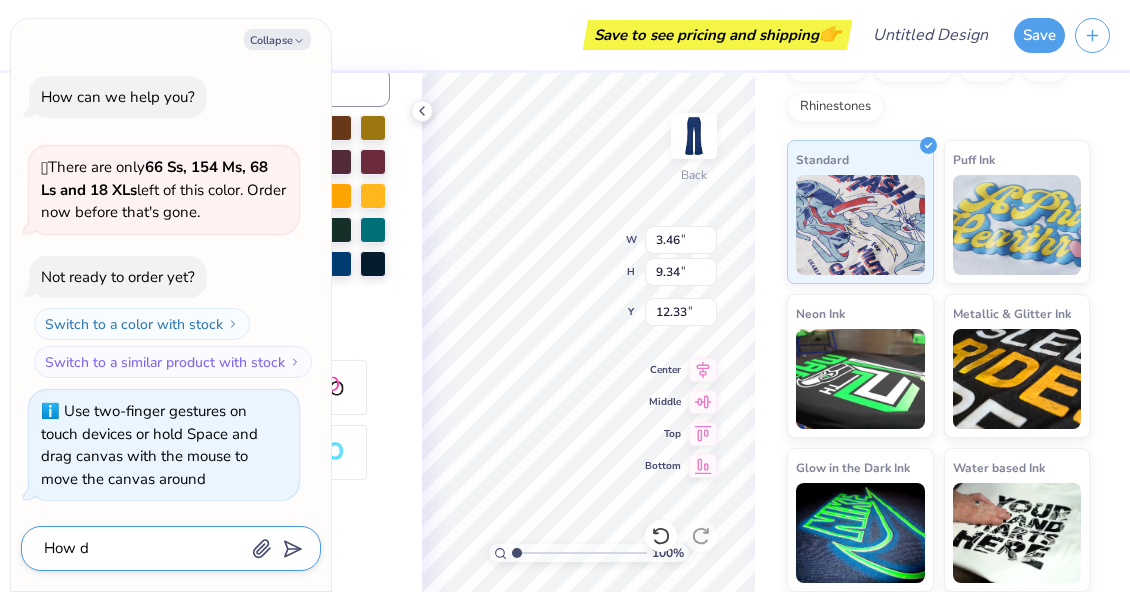type on "x" 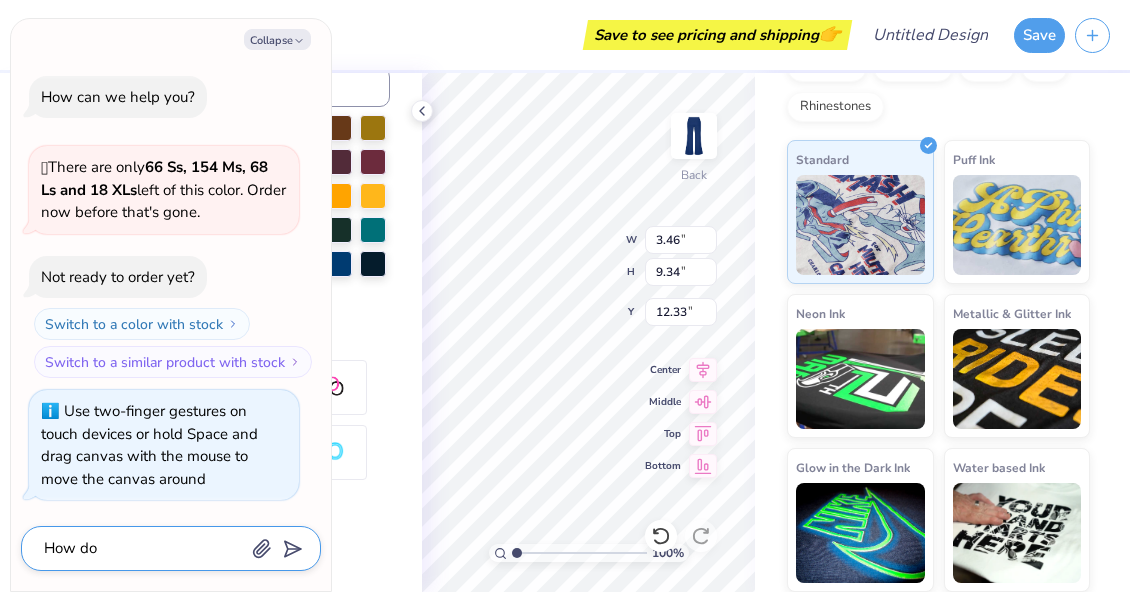 type on "How do" 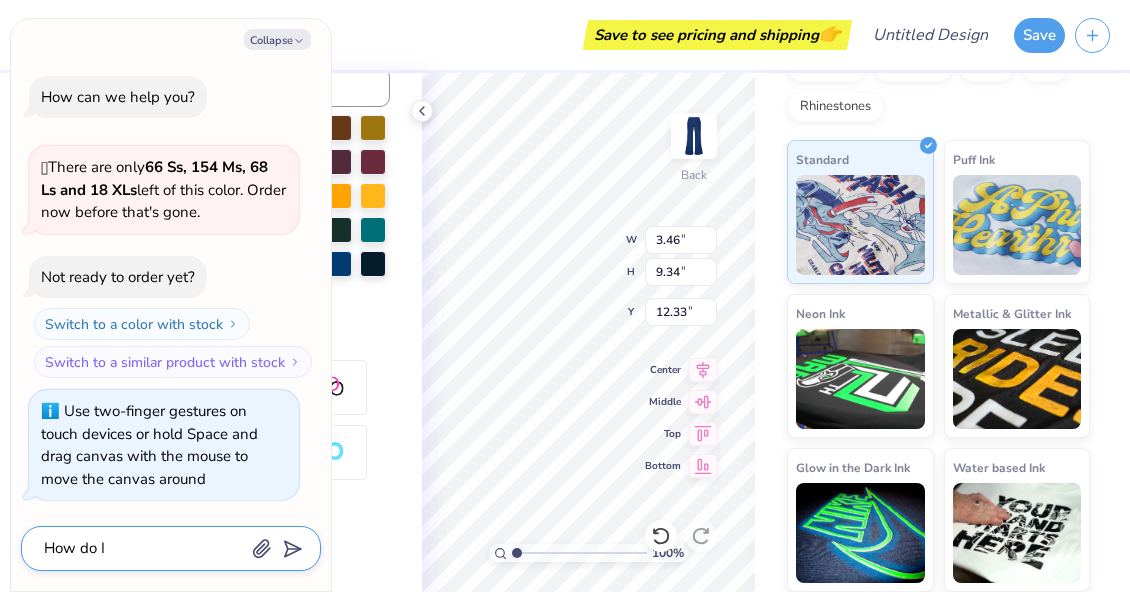 type on "x" 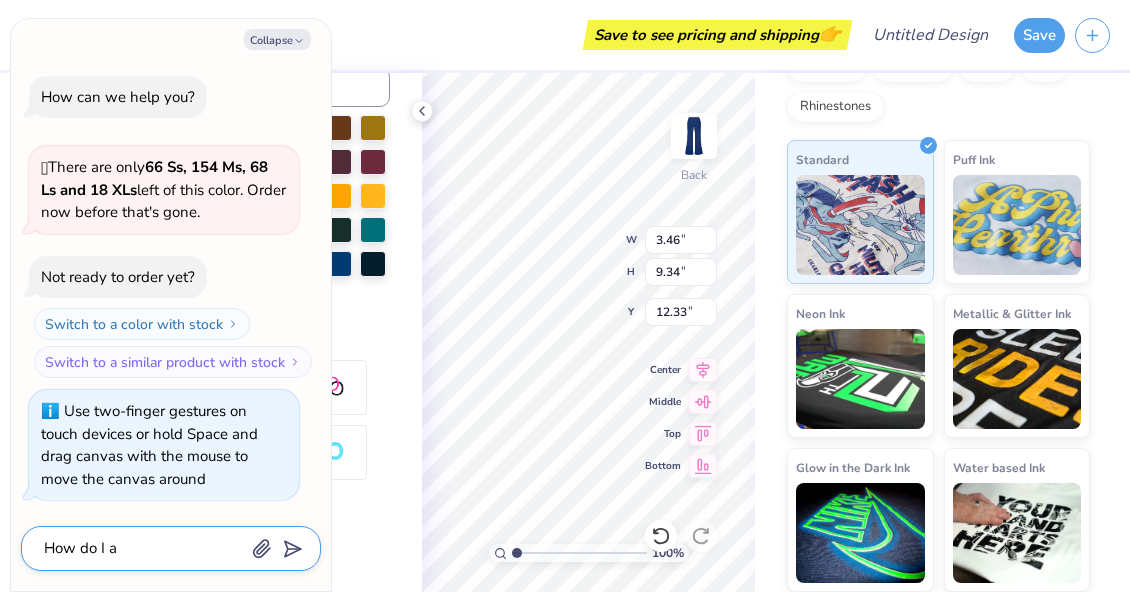 type on "x" 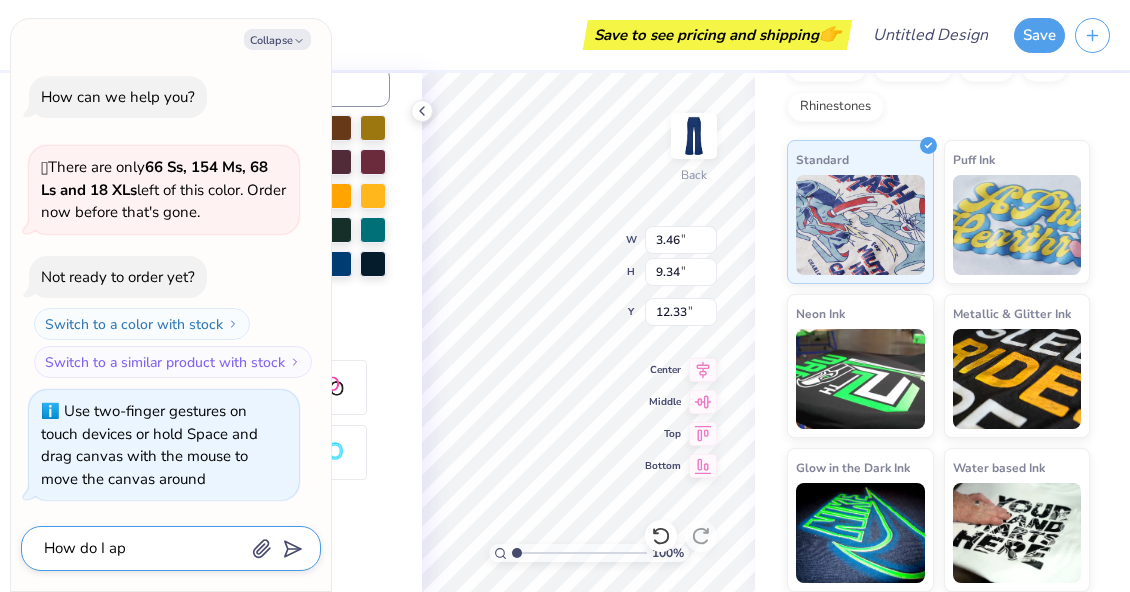 type on "x" 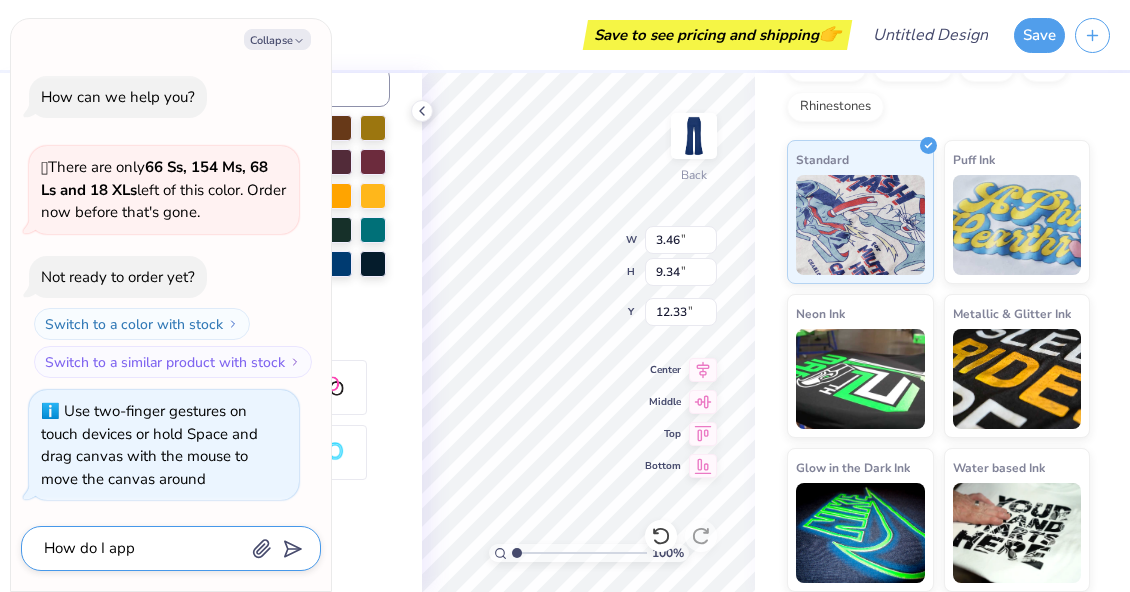 type on "x" 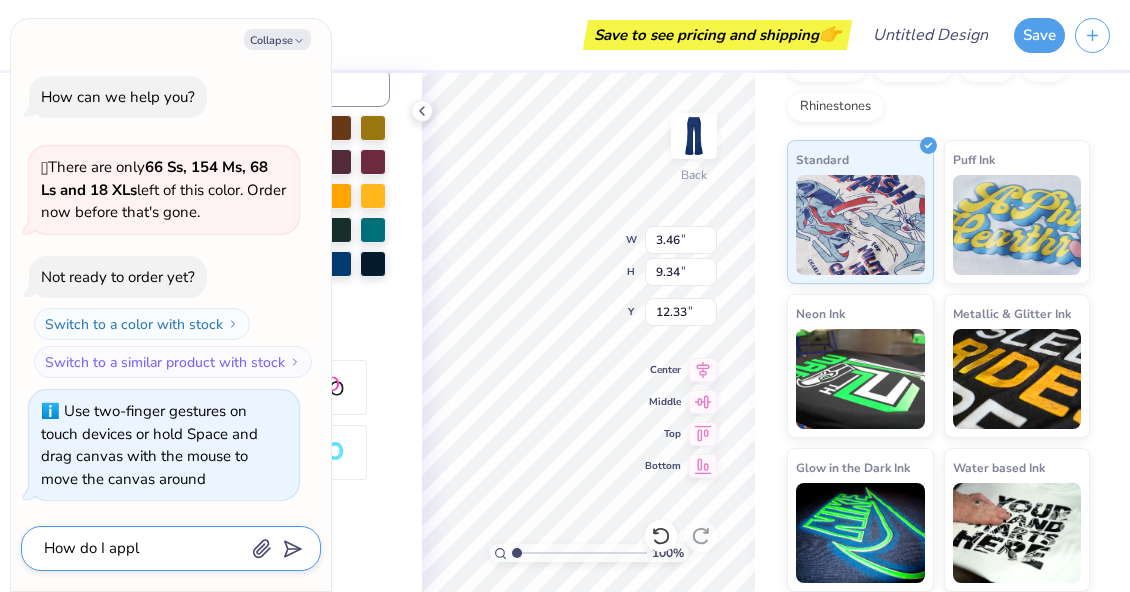 type on "x" 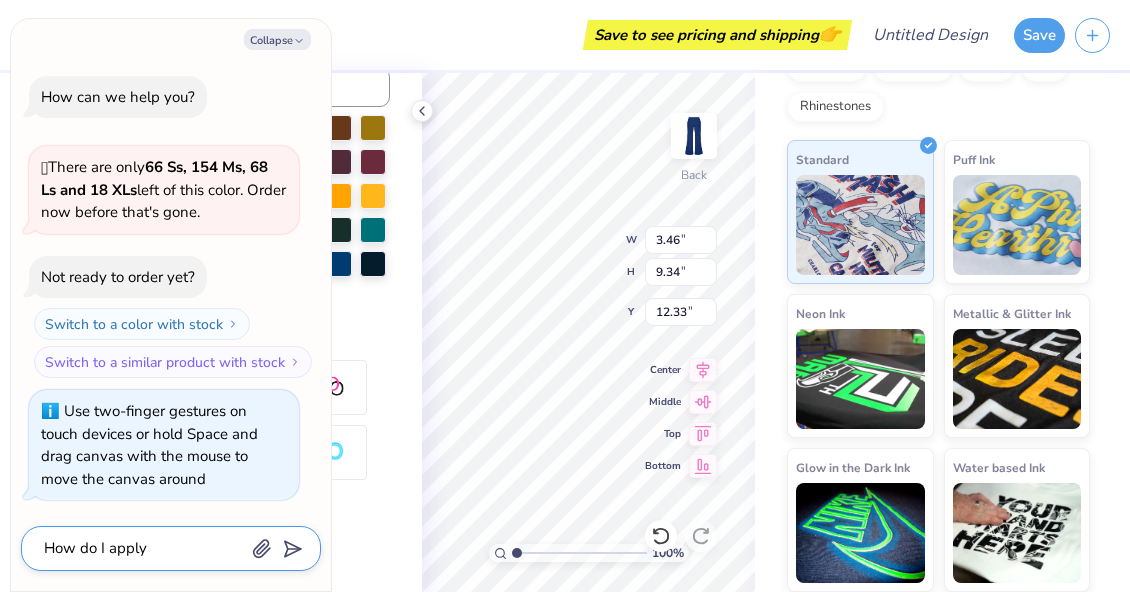 type on "x" 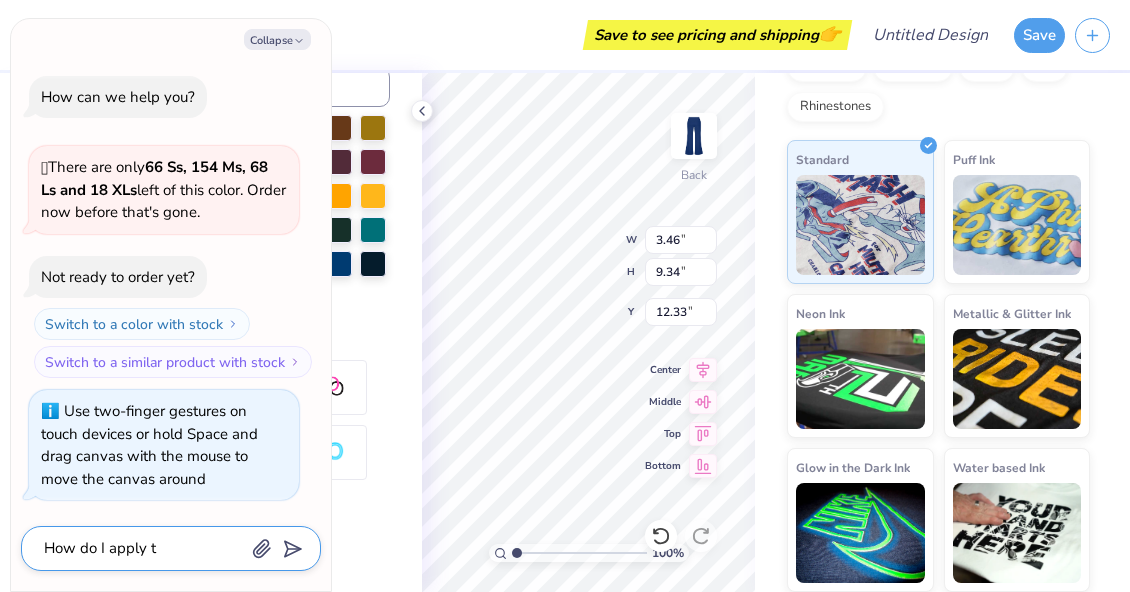 type on "How do I apply th" 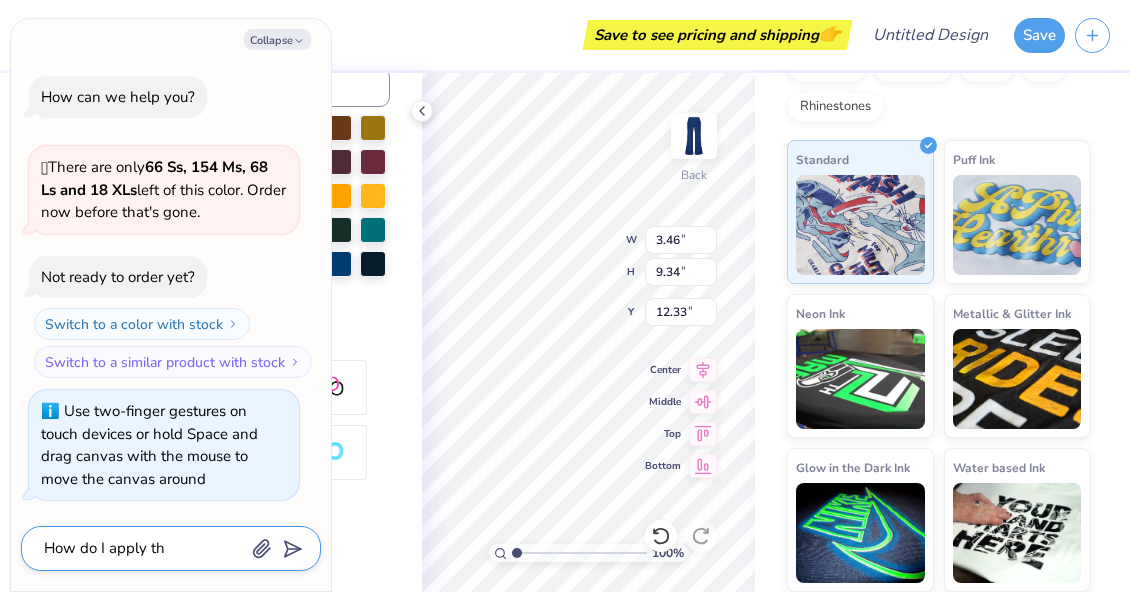 type on "x" 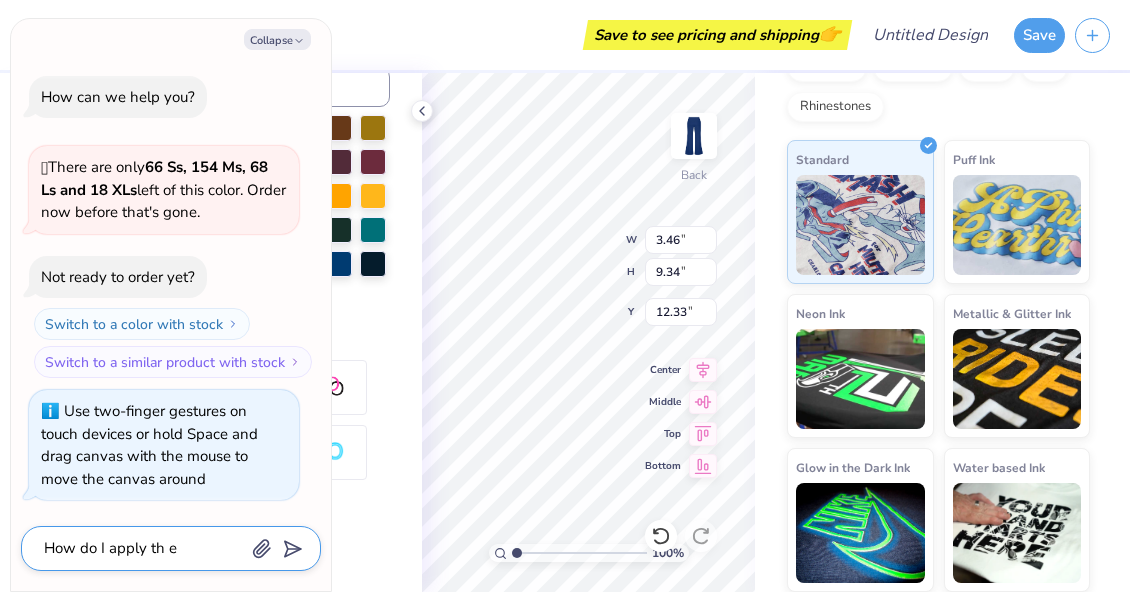 type on "x" 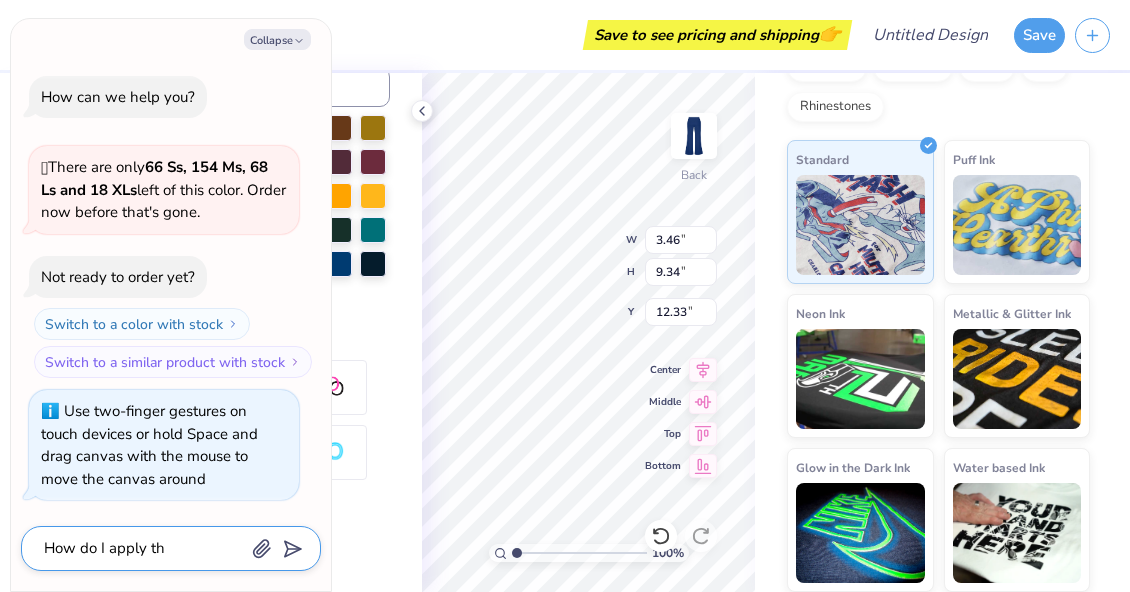 type on "x" 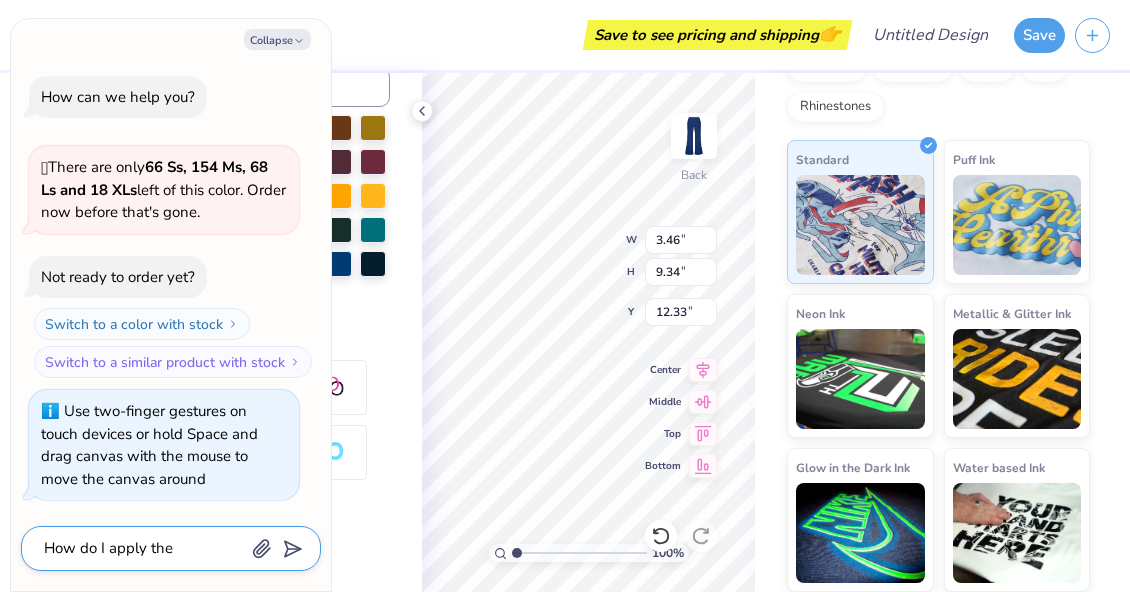 type on "x" 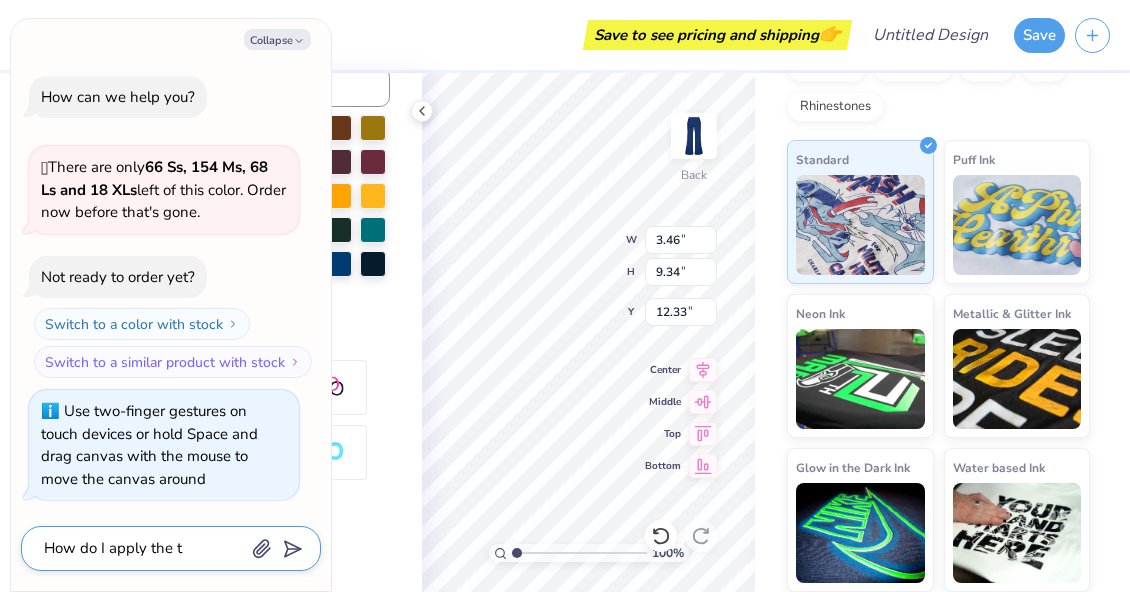 type on "x" 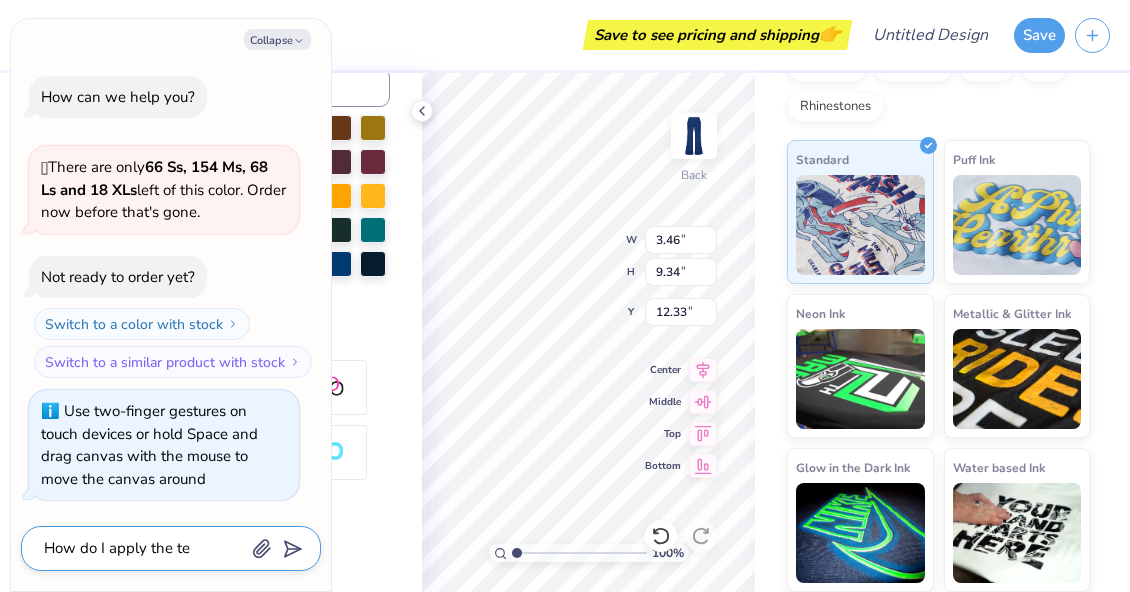 type on "x" 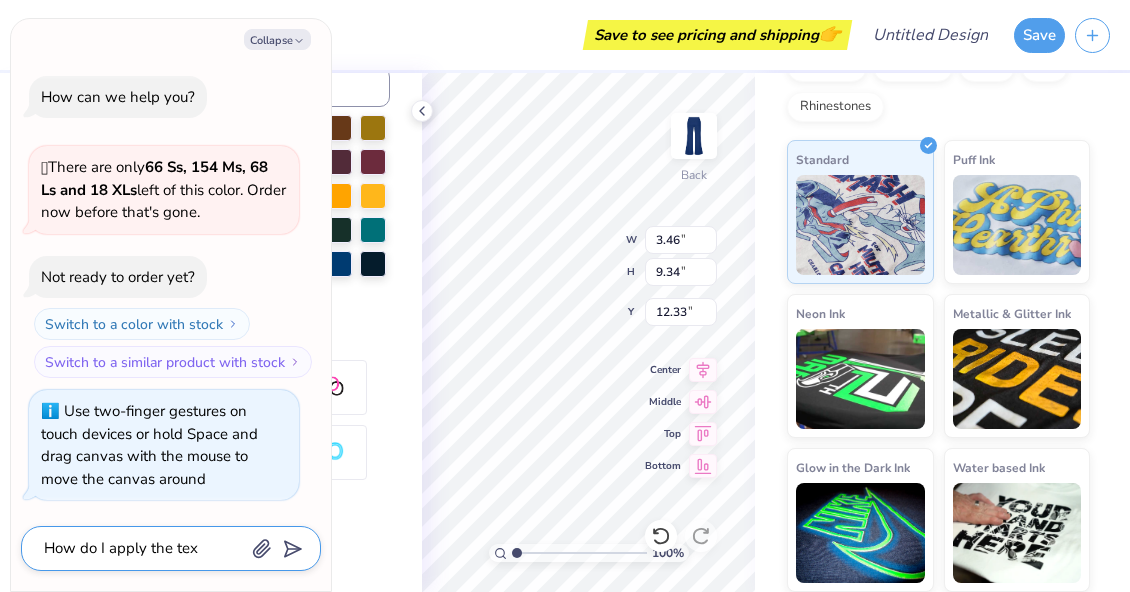 type on "x" 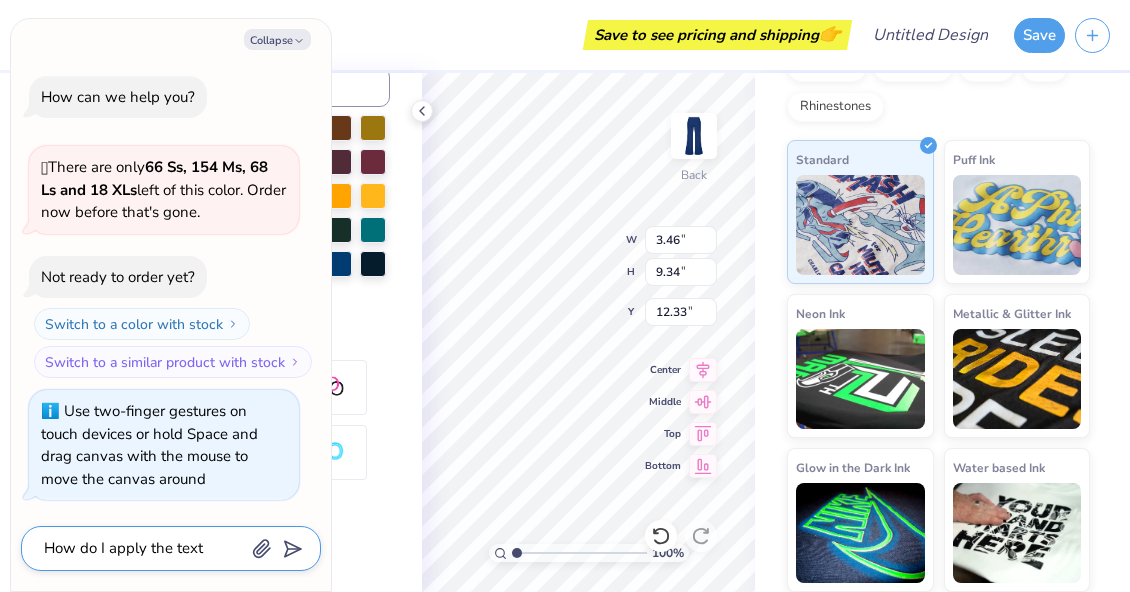type on "x" 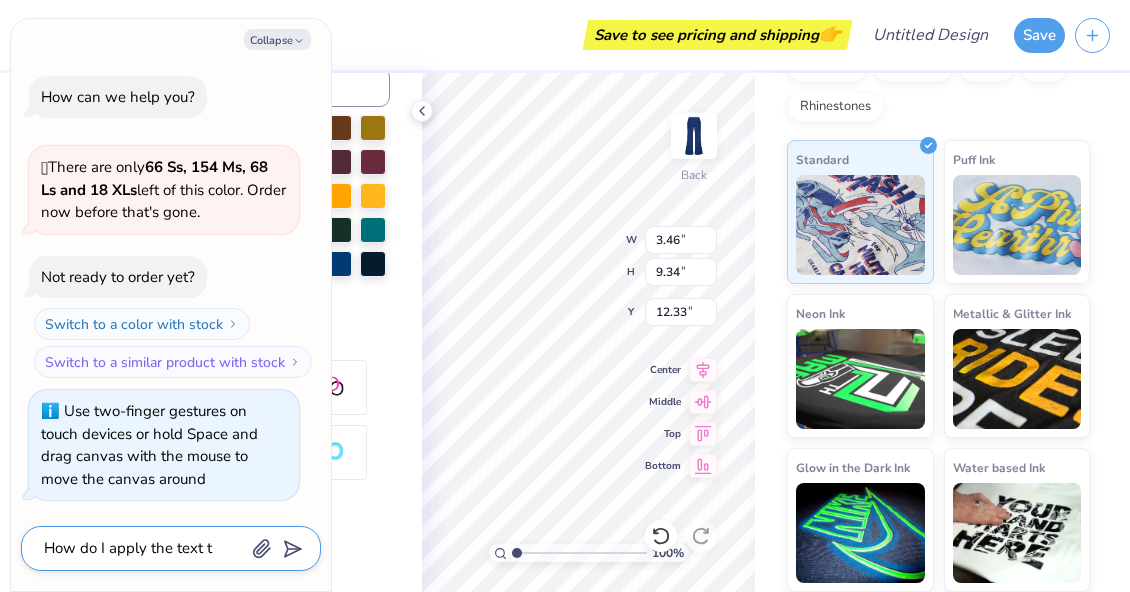type on "x" 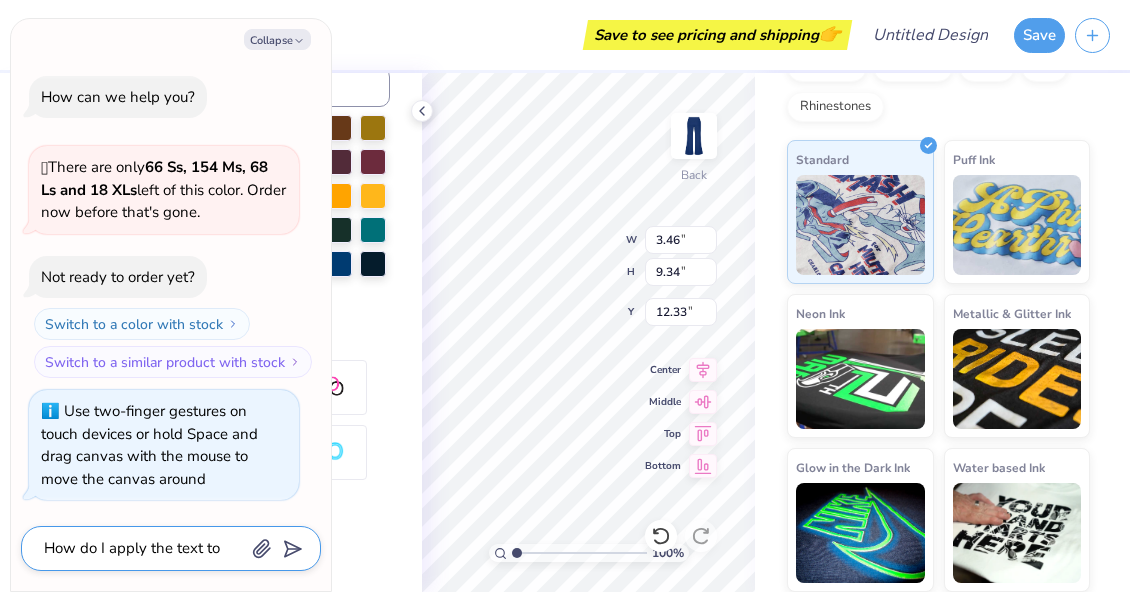 type on "x" 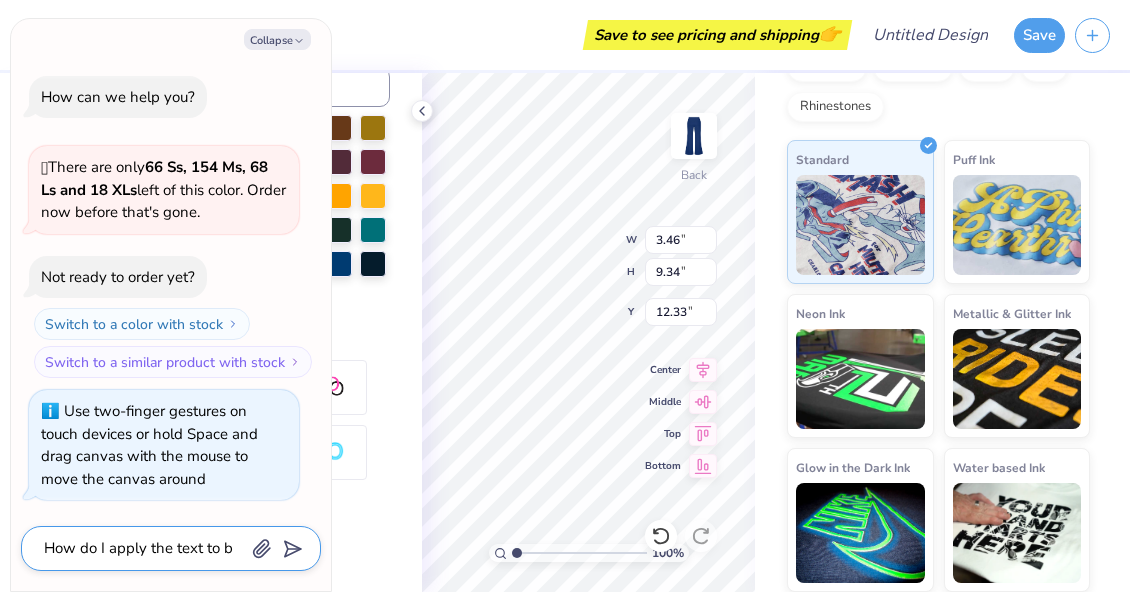 type on "x" 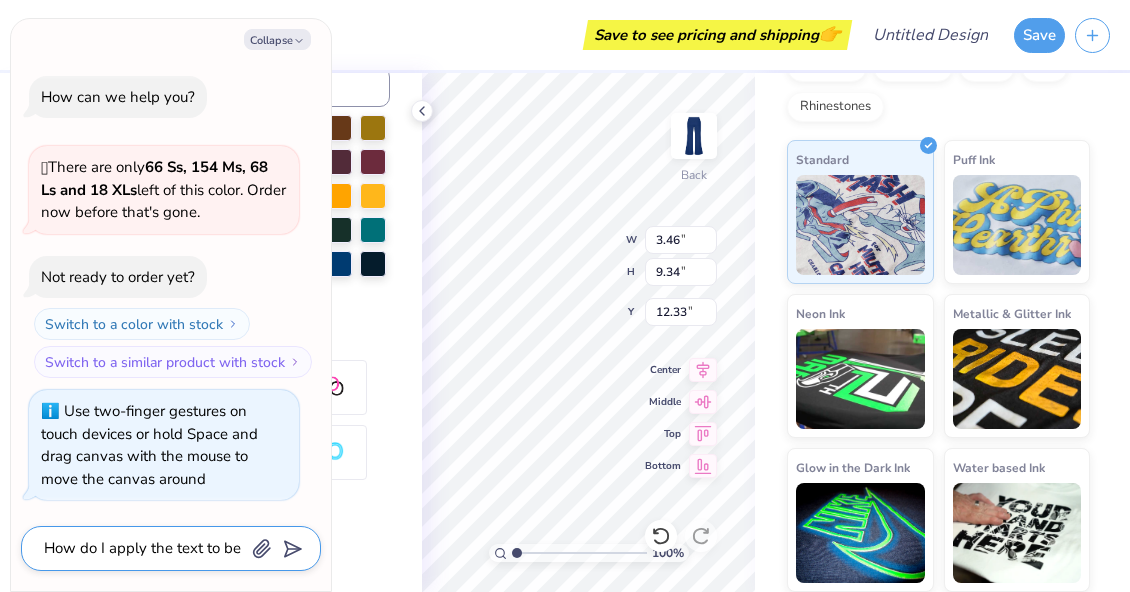 type on "x" 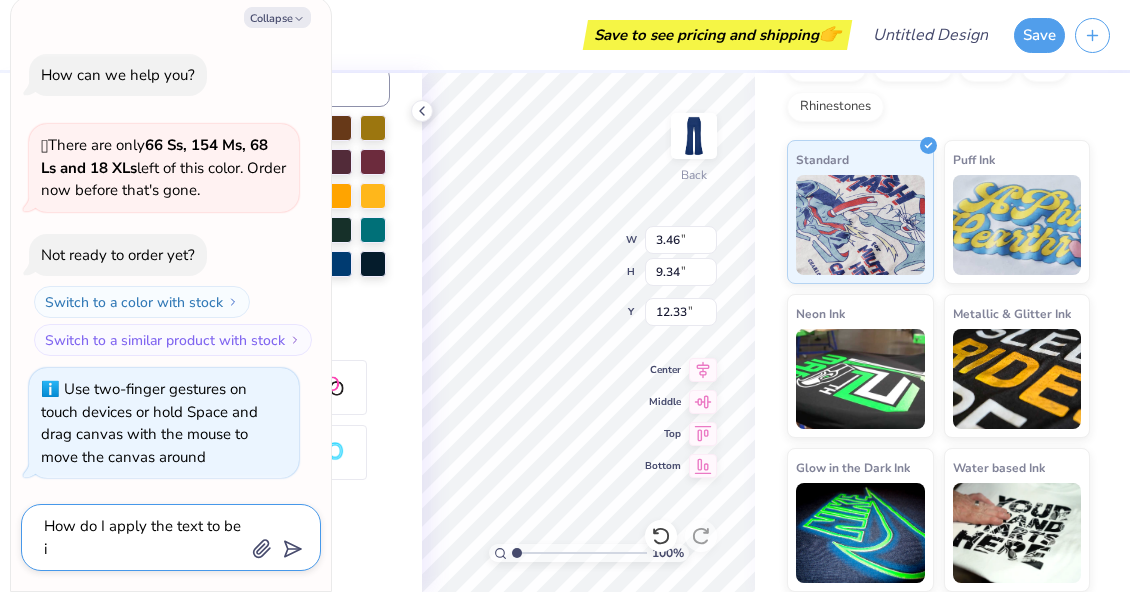 type on "x" 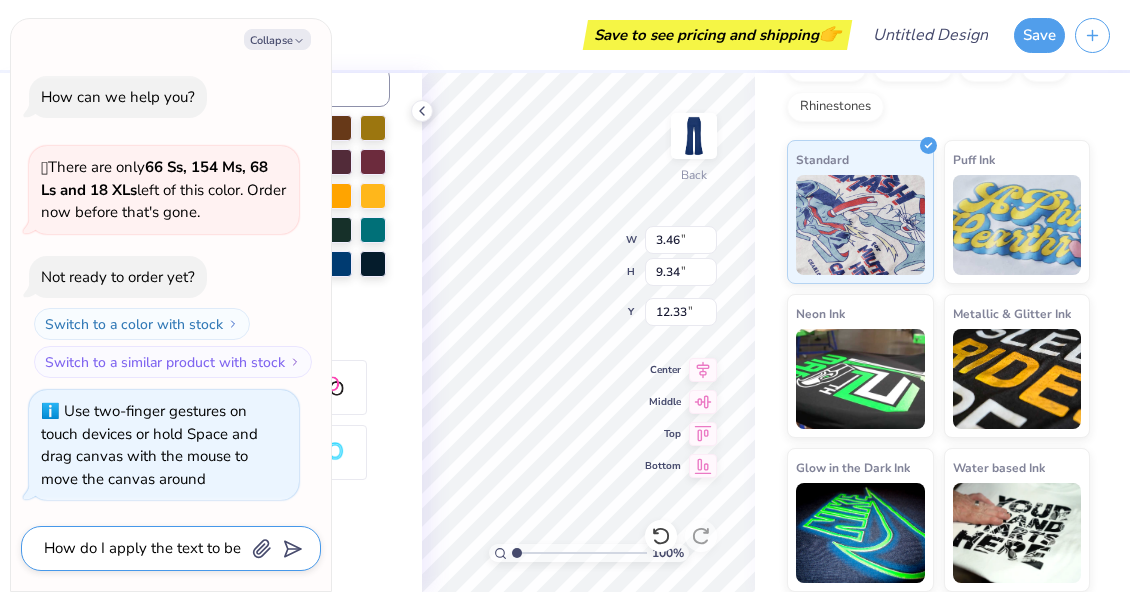 type on "x" 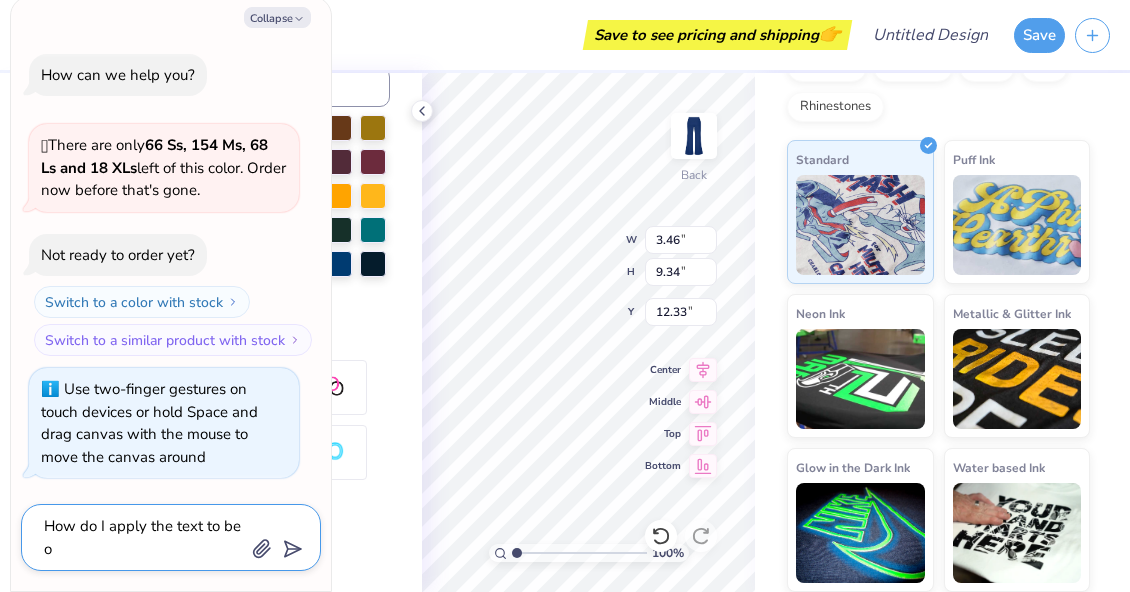 type on "x" 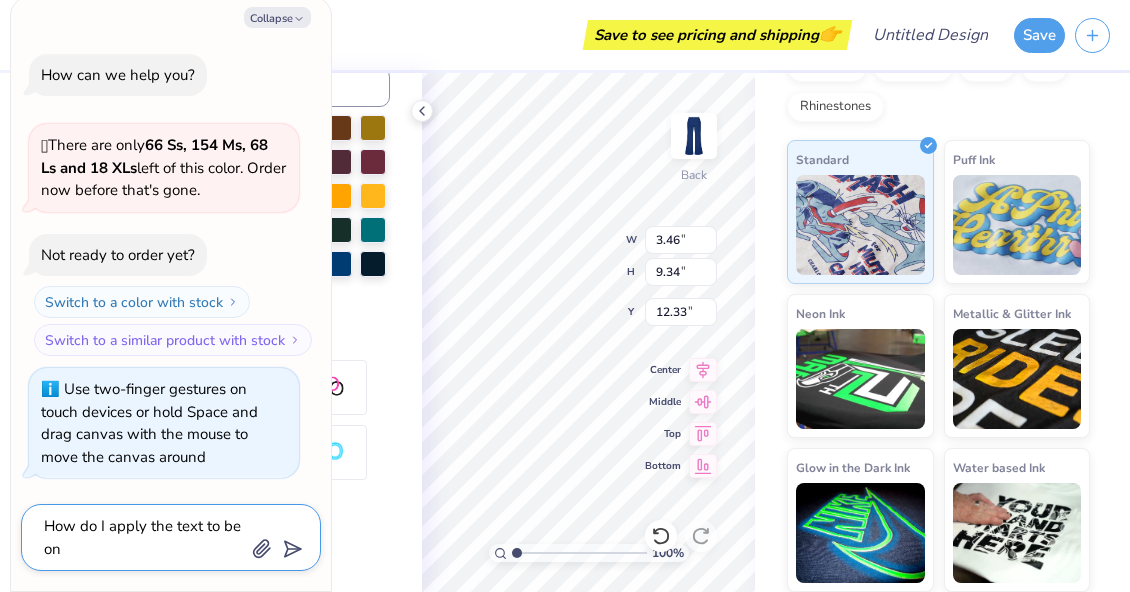 type on "x" 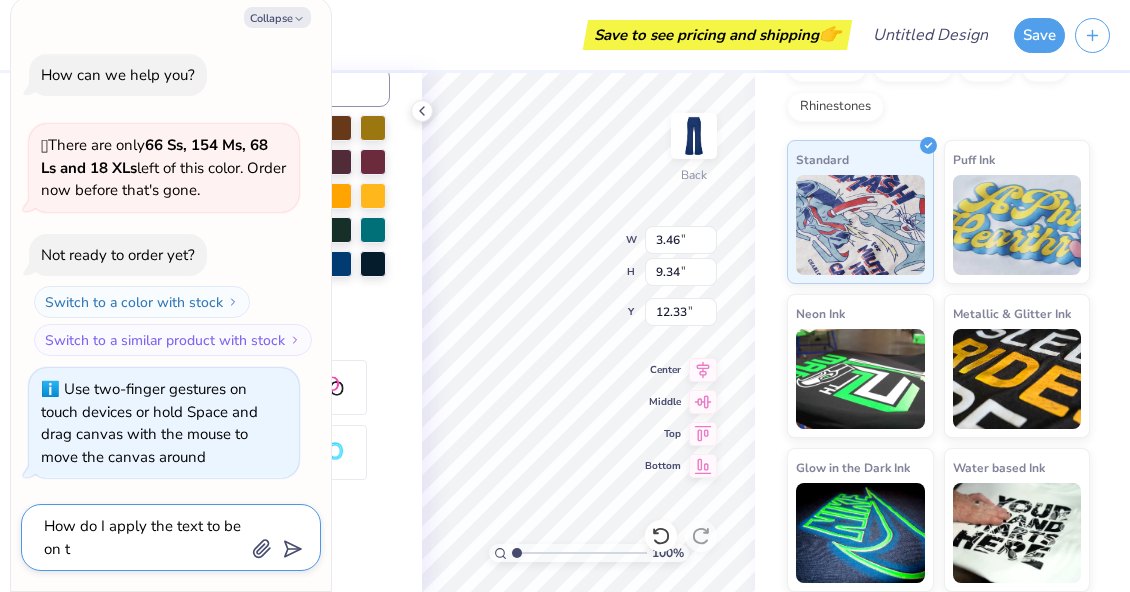 type on "x" 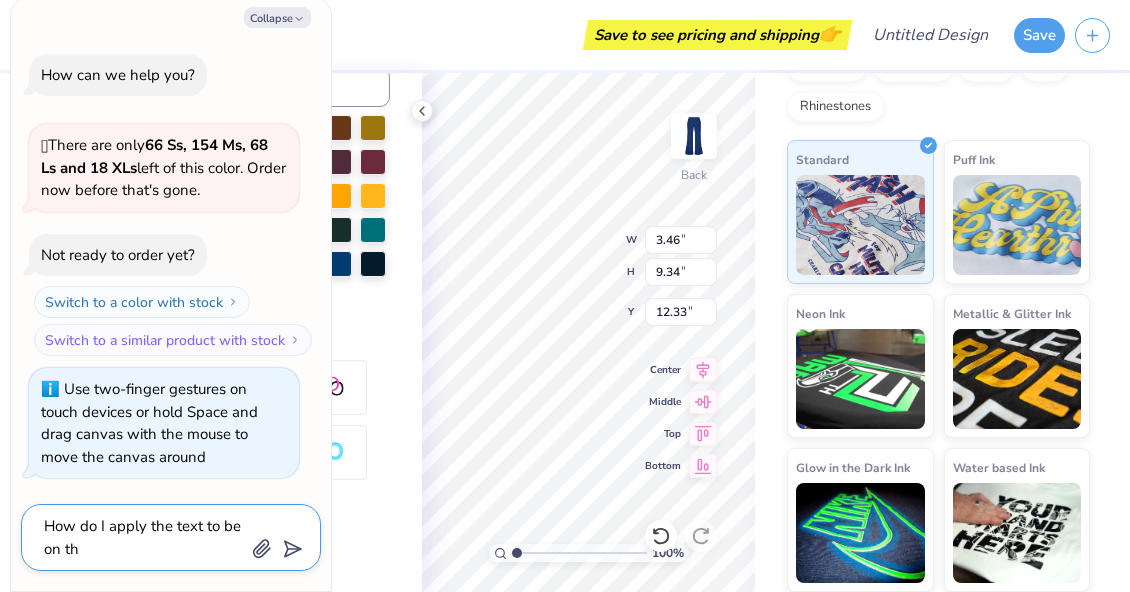 type on "x" 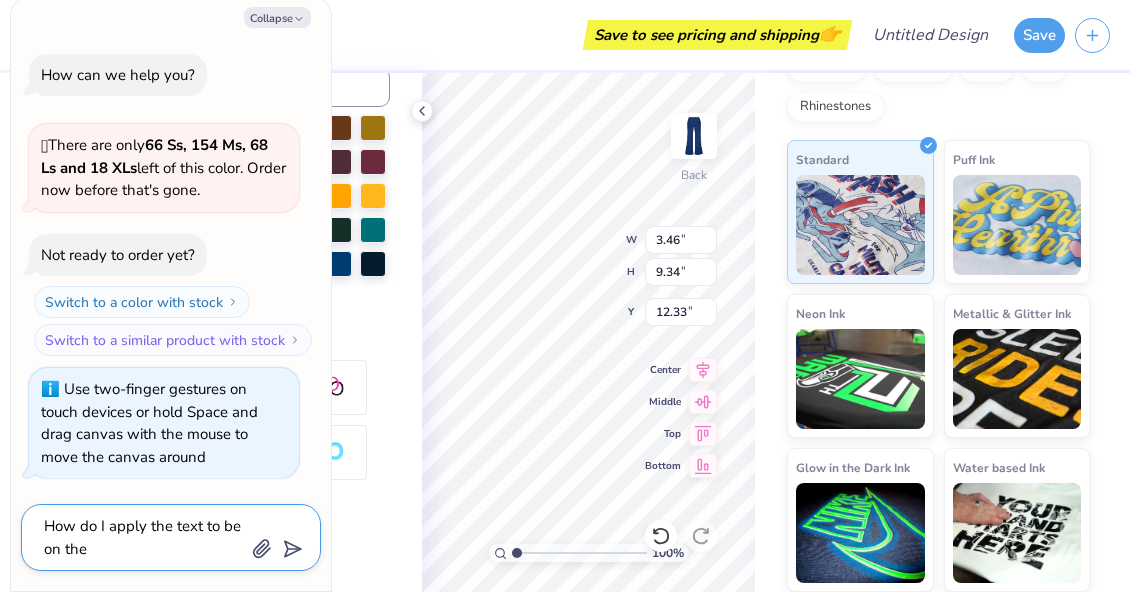 type on "How do I apply the text to be on the" 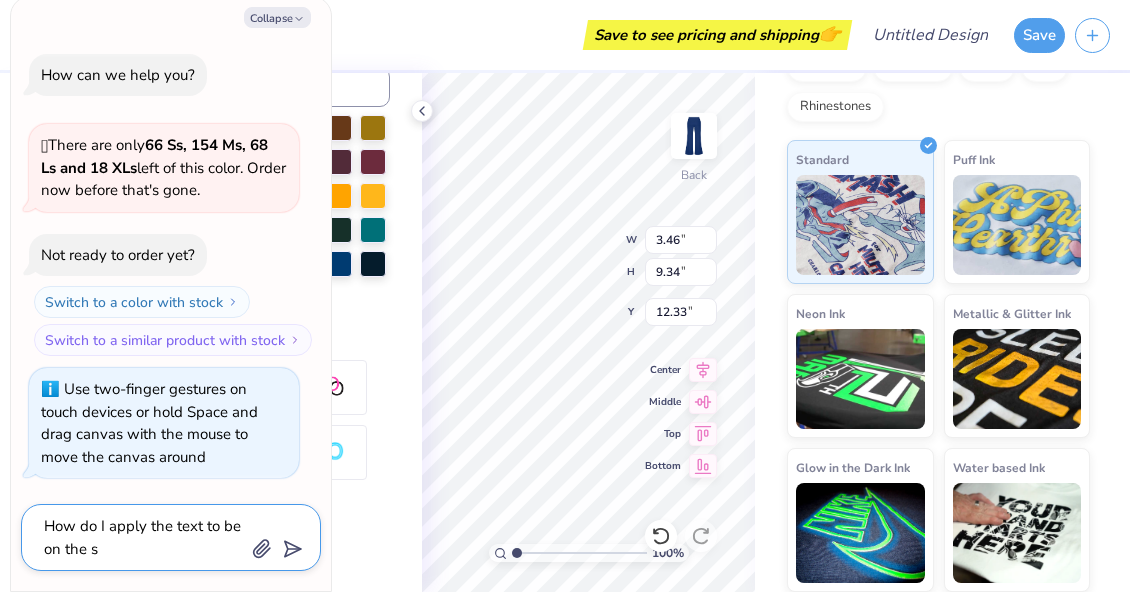 type on "x" 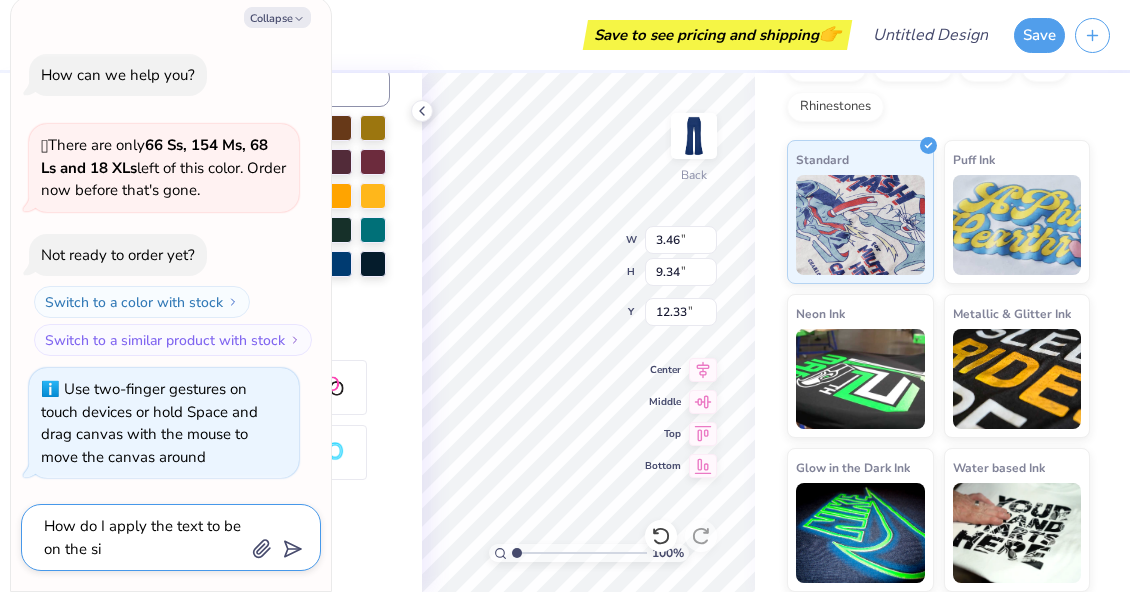 type on "x" 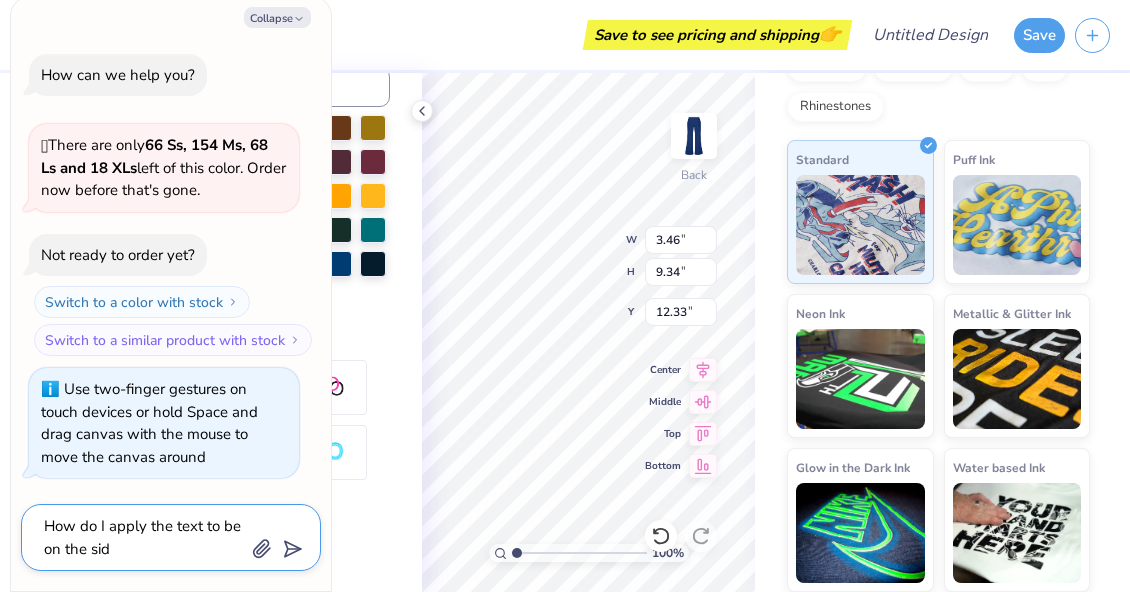 type on "x" 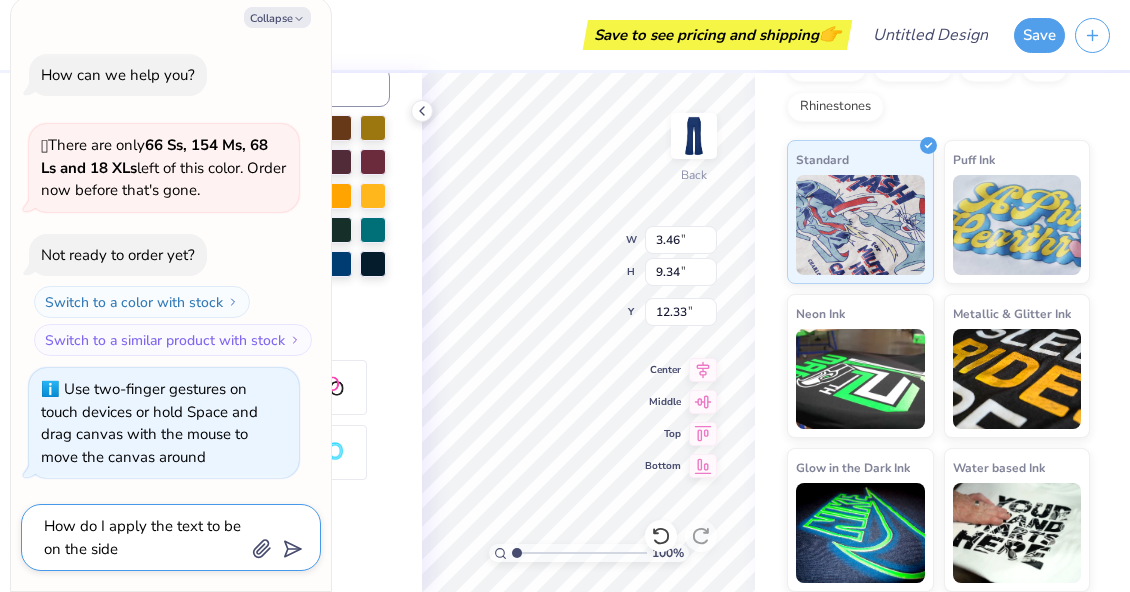 type on "How do I apply the text to be on the side" 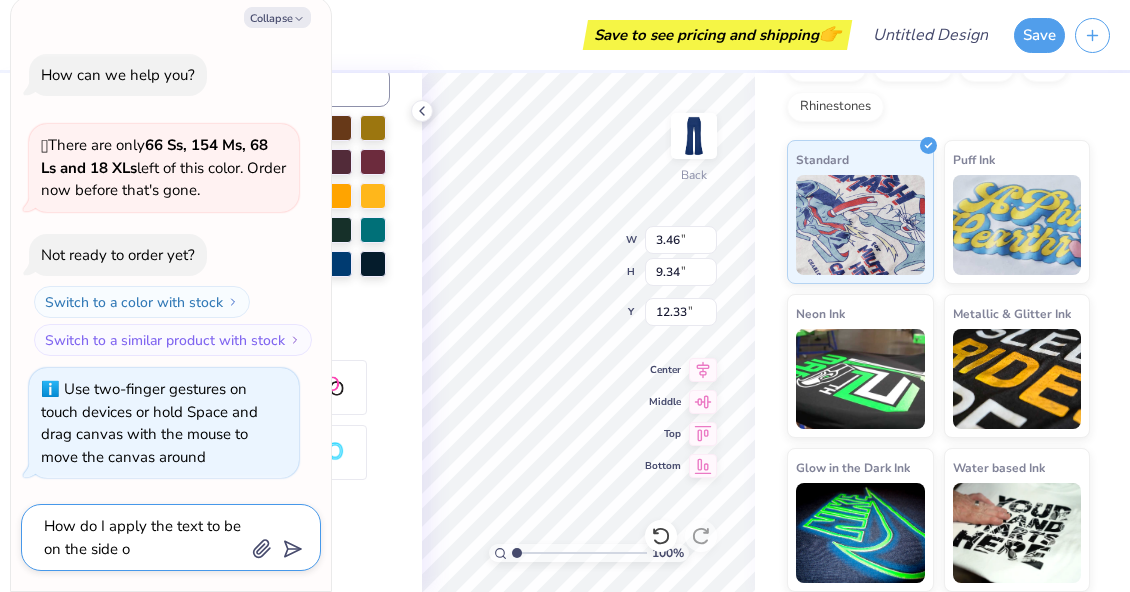 type on "x" 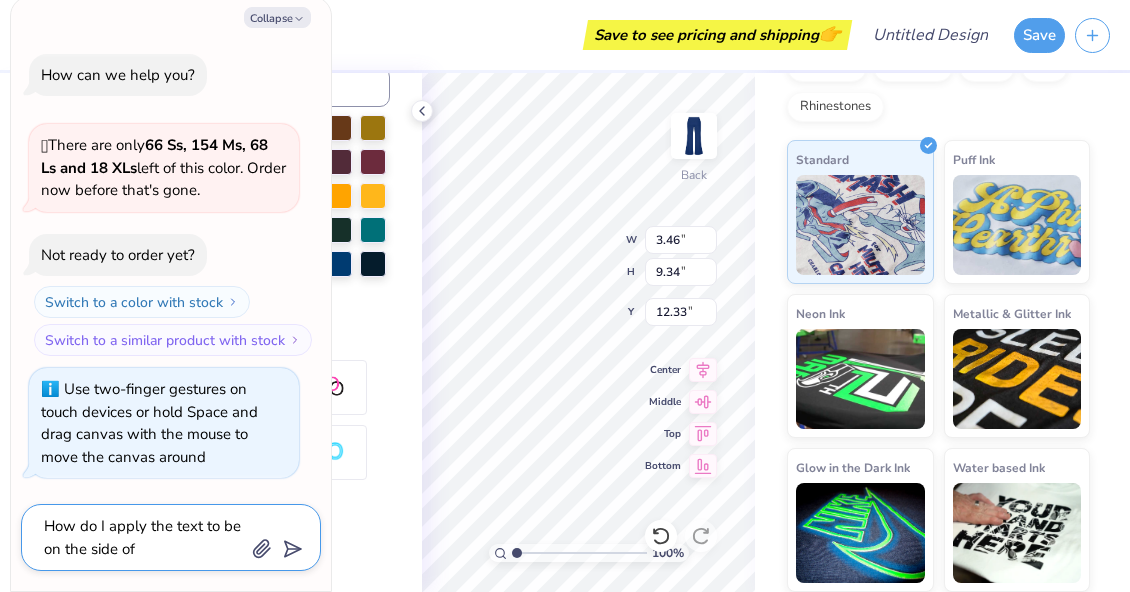 type on "x" 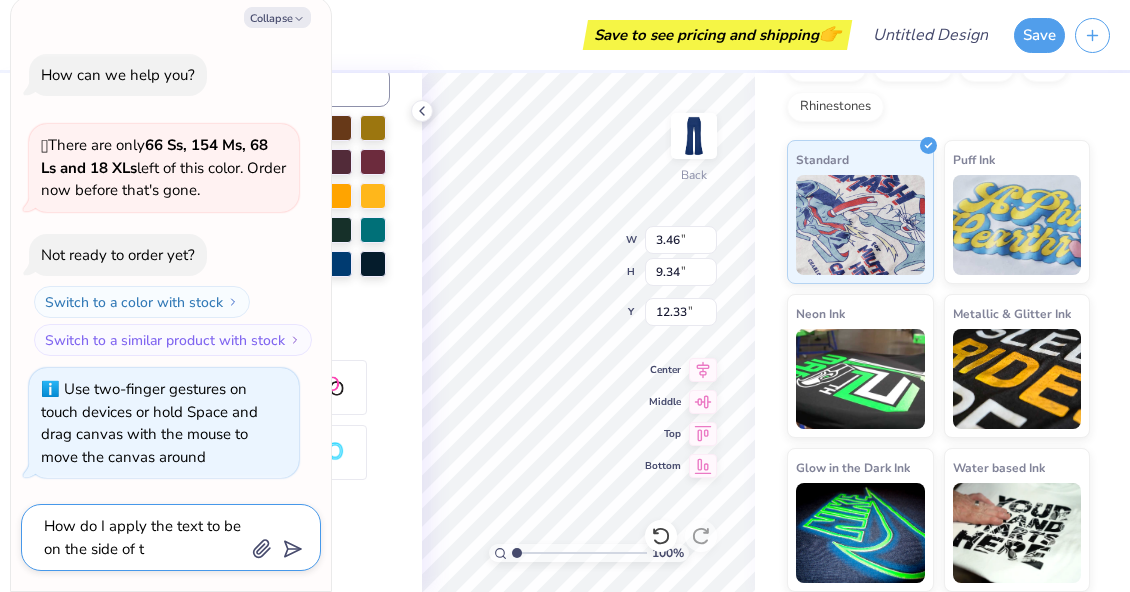 type on "x" 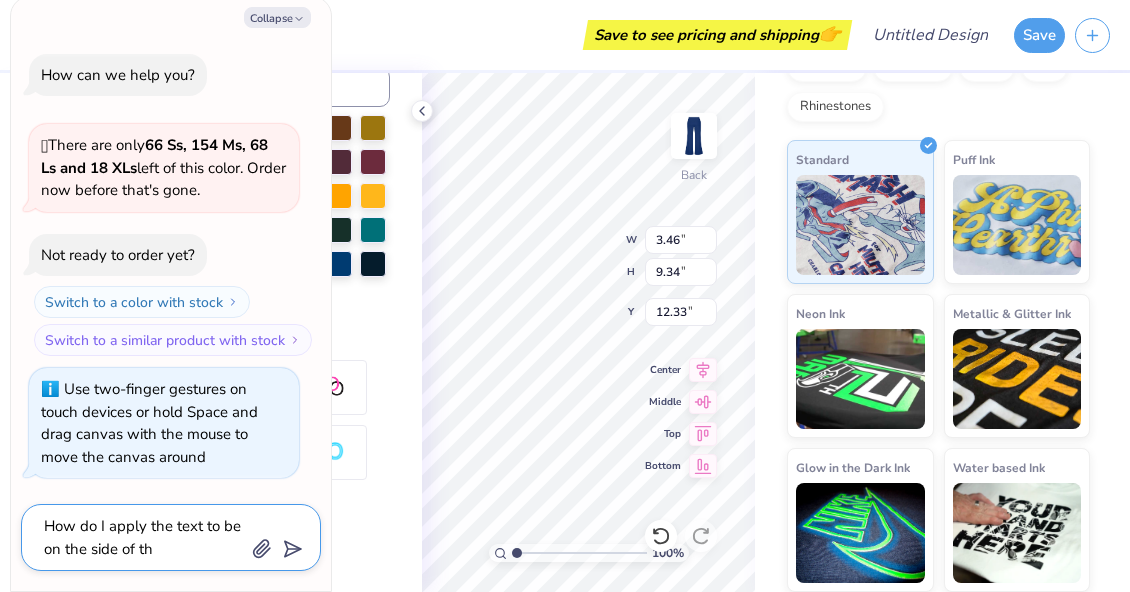 type on "x" 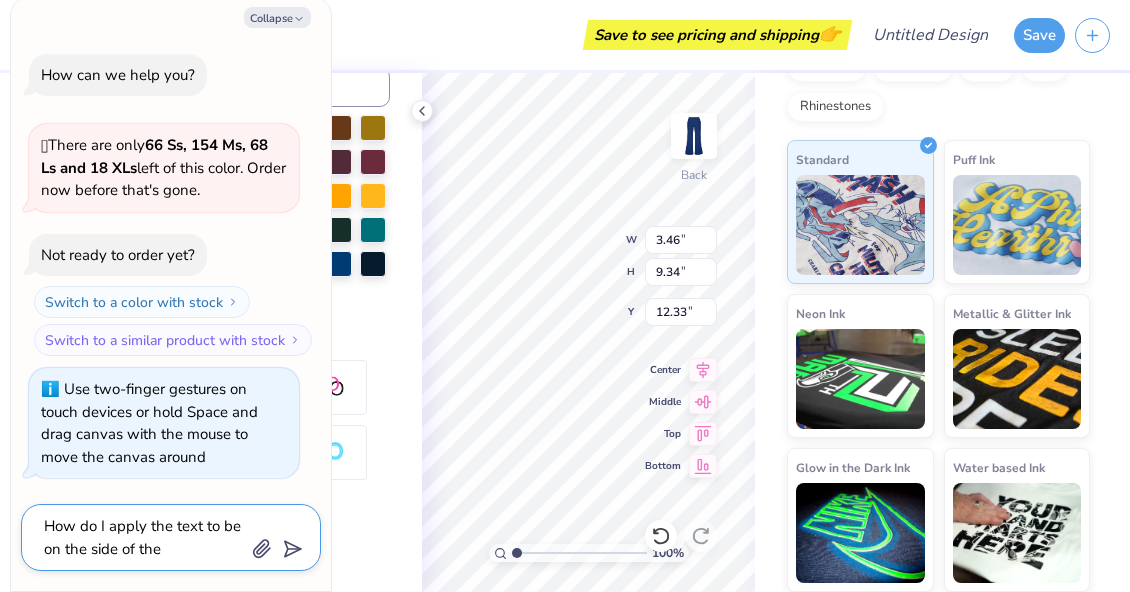 type on "x" 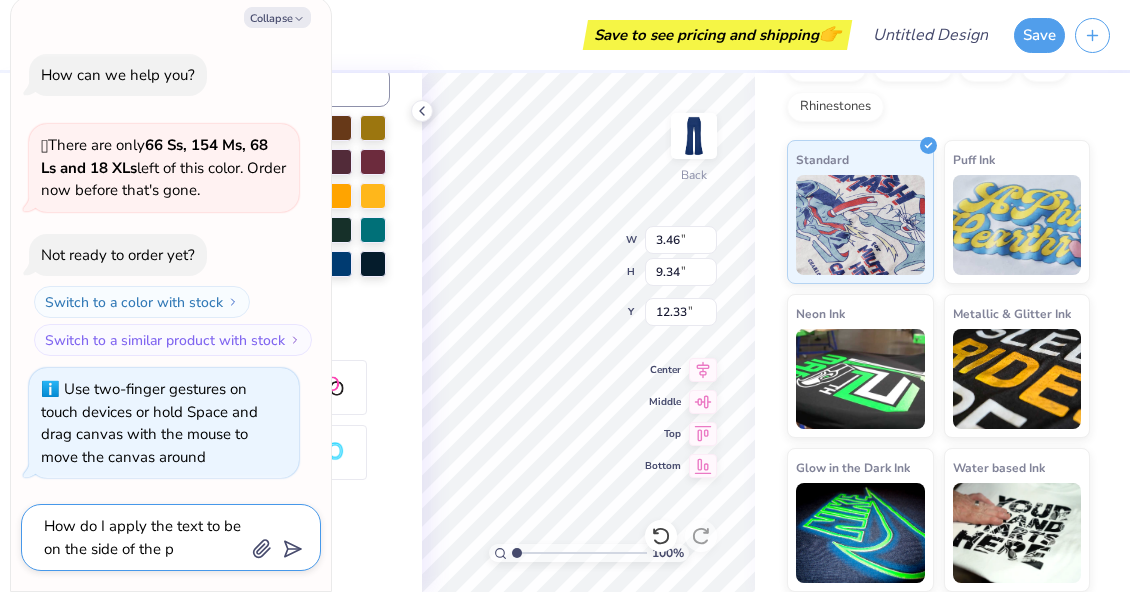type on "How do I apply the text to be on the side of the pa" 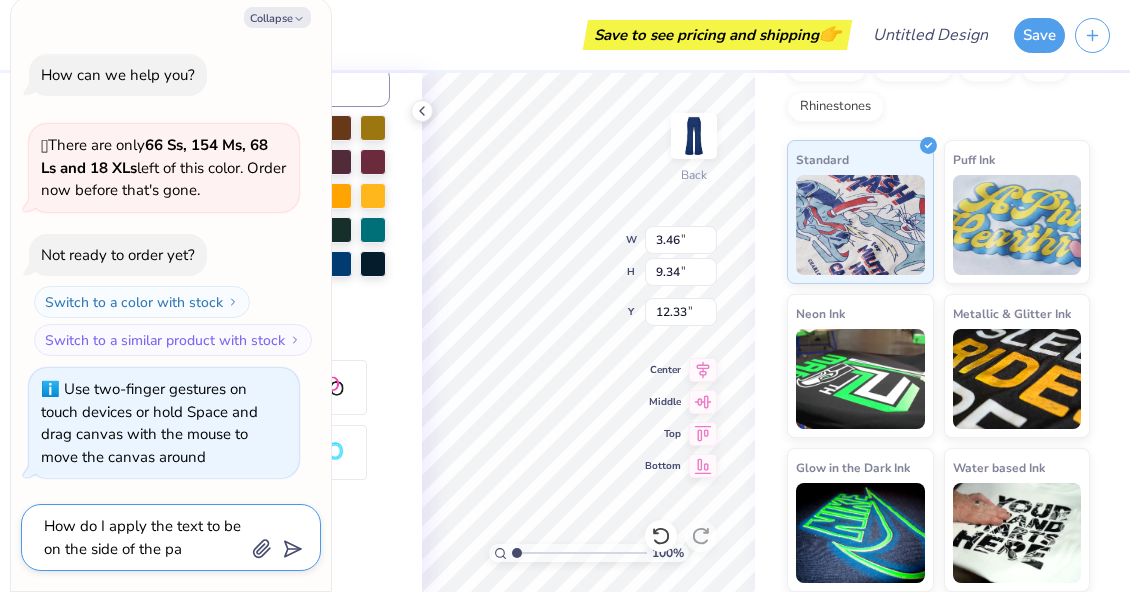 type on "x" 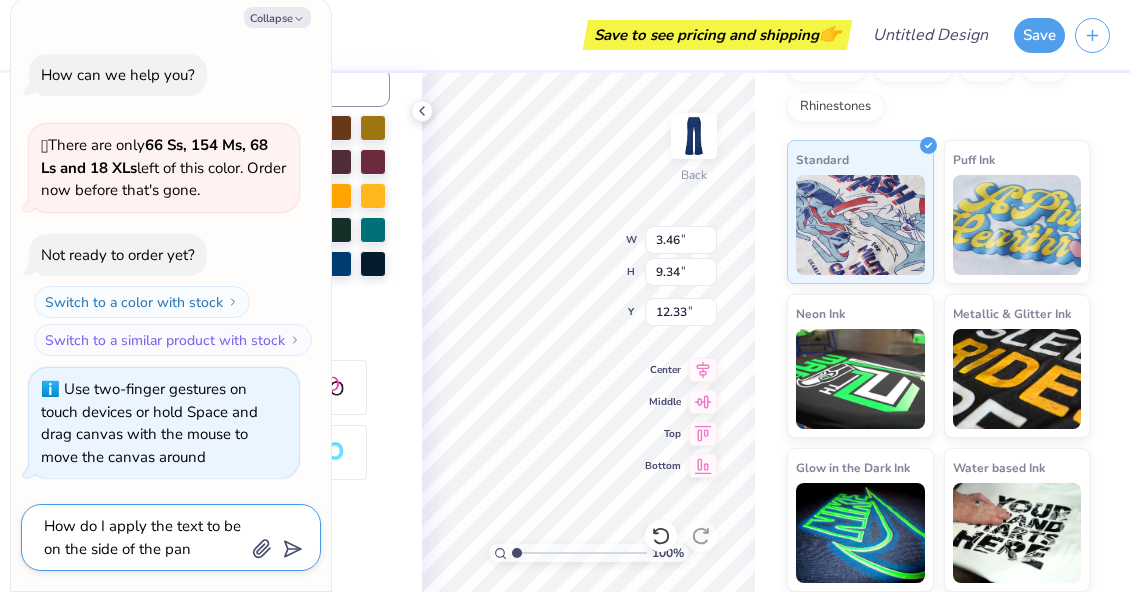 type on "x" 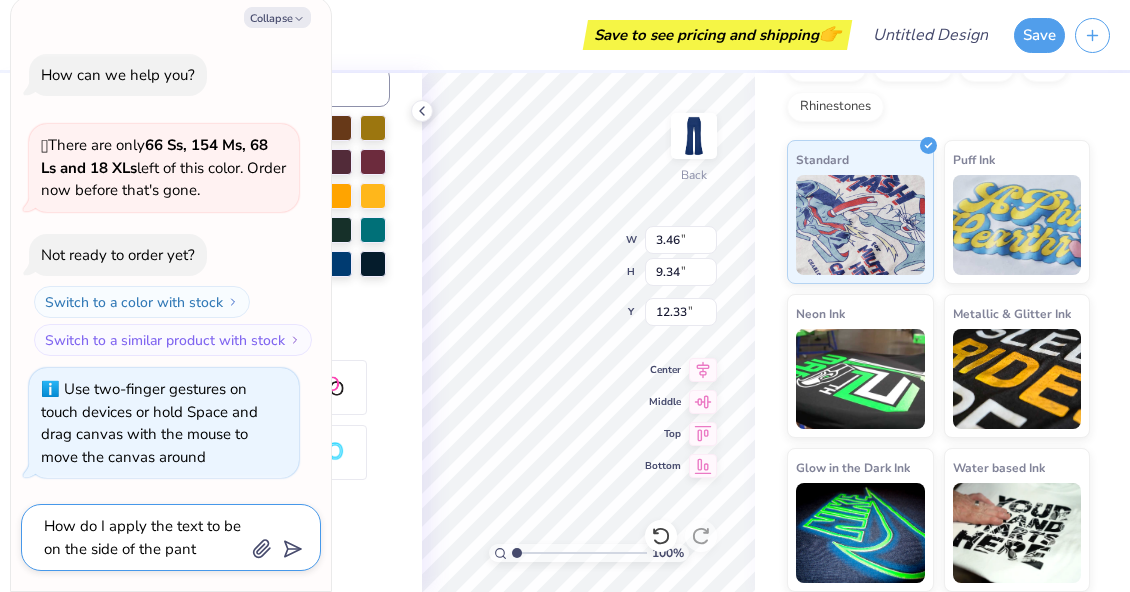 type on "x" 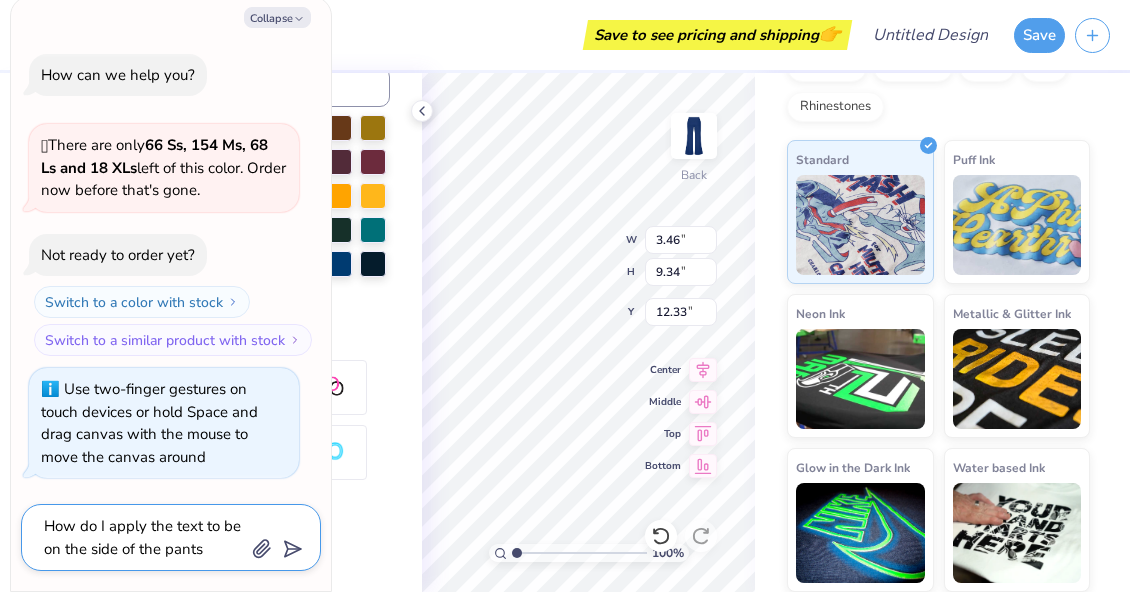 type on "How do I apply the text to be on the side of the pants" 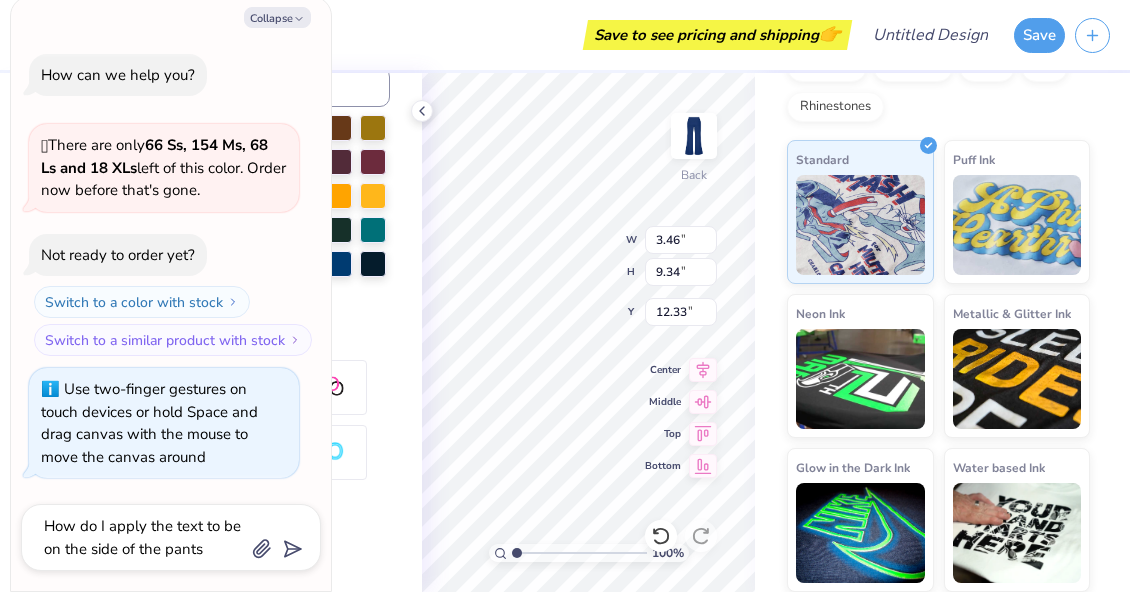scroll, scrollTop: 71, scrollLeft: 0, axis: vertical 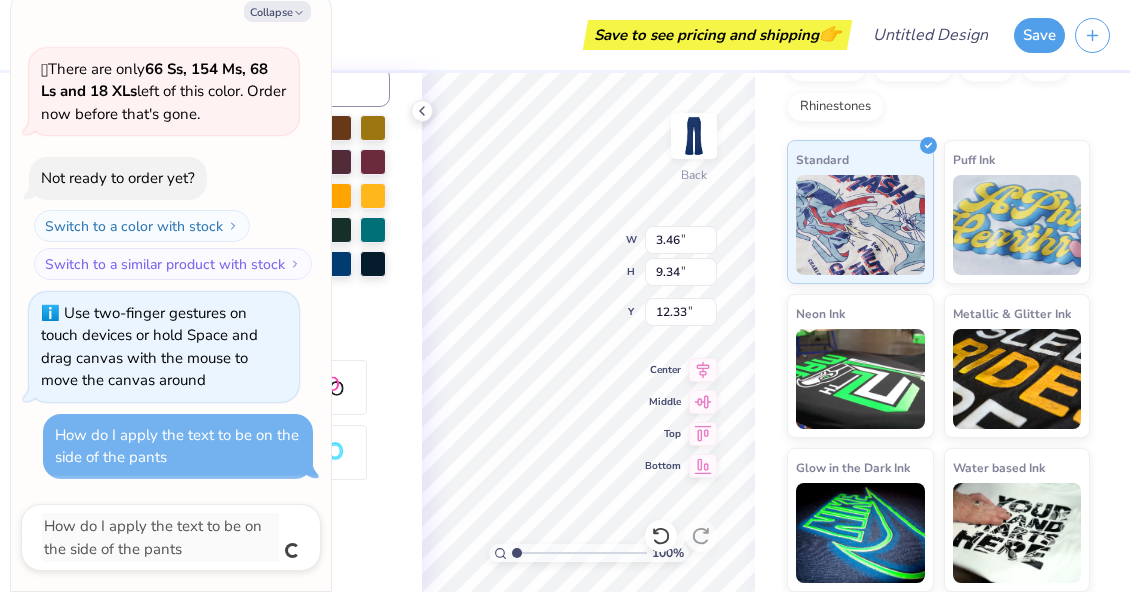 type on "x" 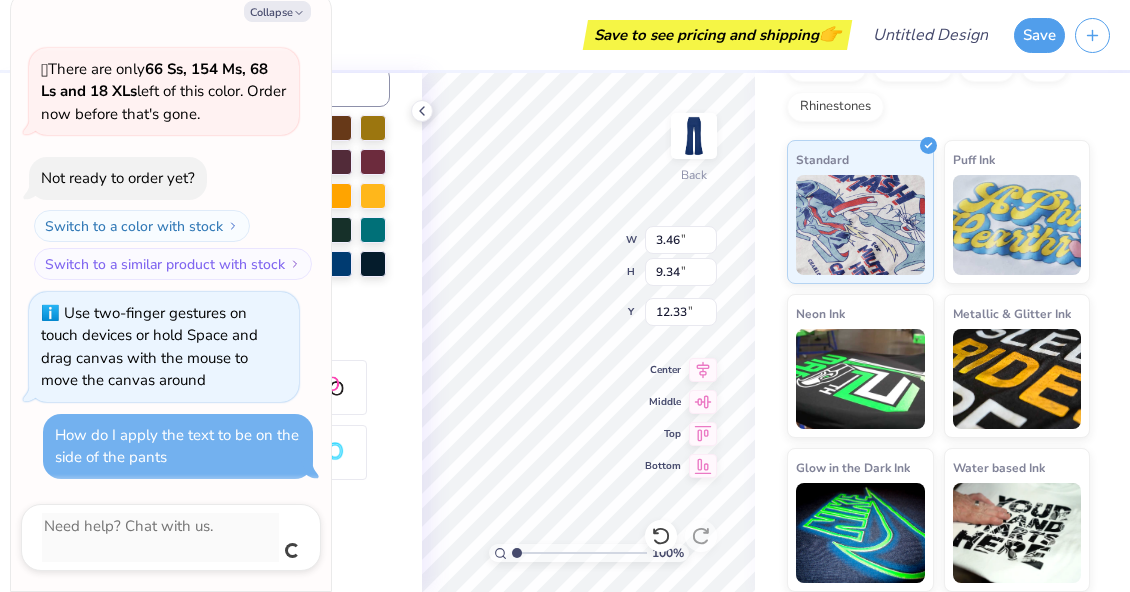 scroll, scrollTop: 49, scrollLeft: 0, axis: vertical 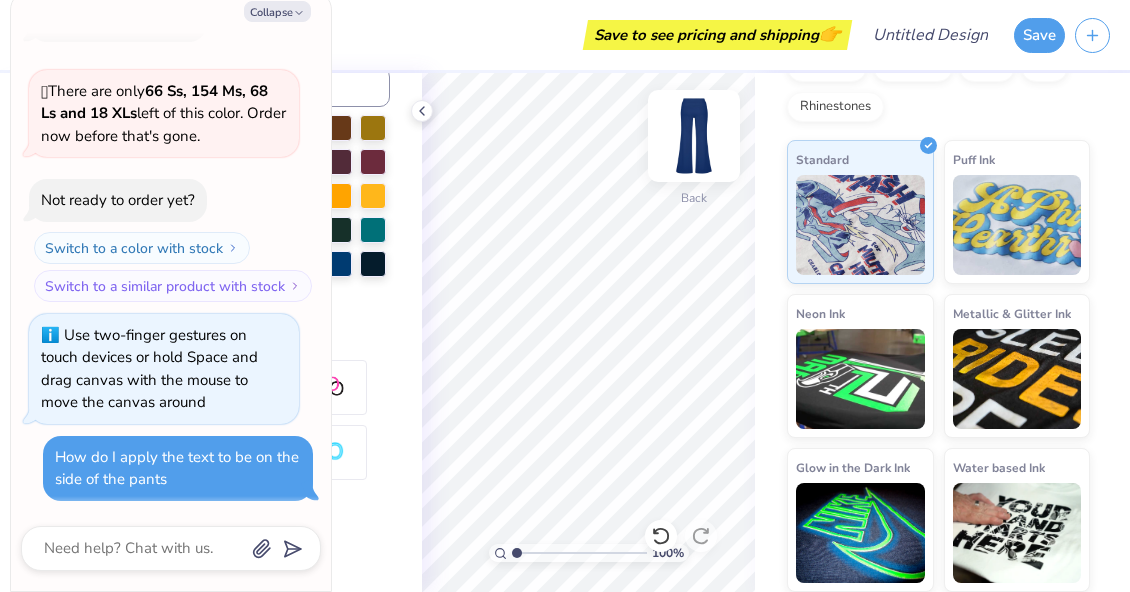click at bounding box center (694, 136) 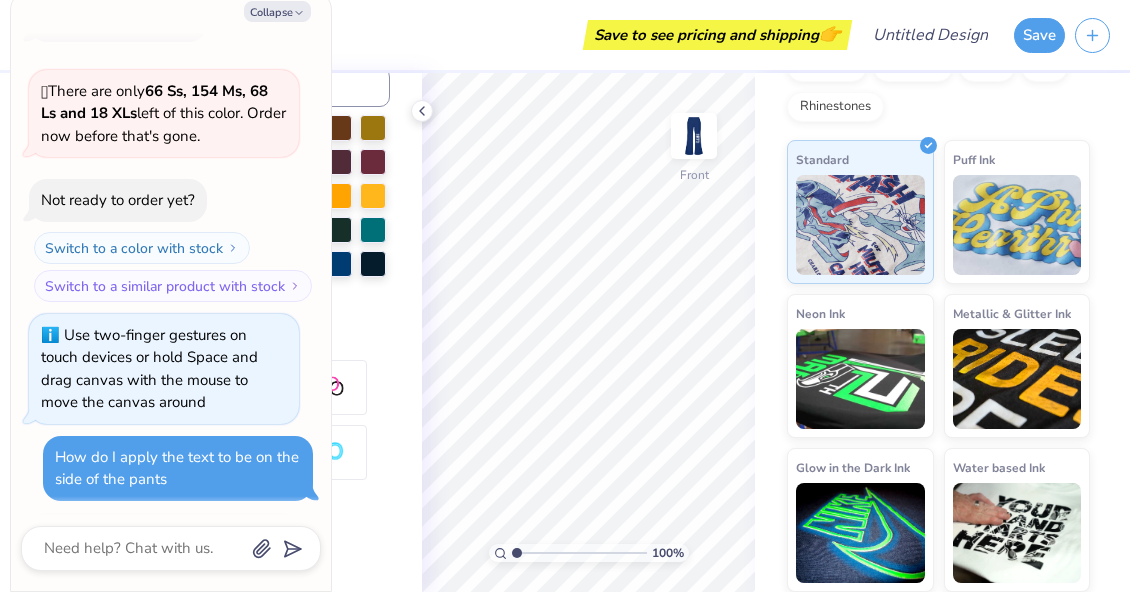 scroll, scrollTop: 166, scrollLeft: 0, axis: vertical 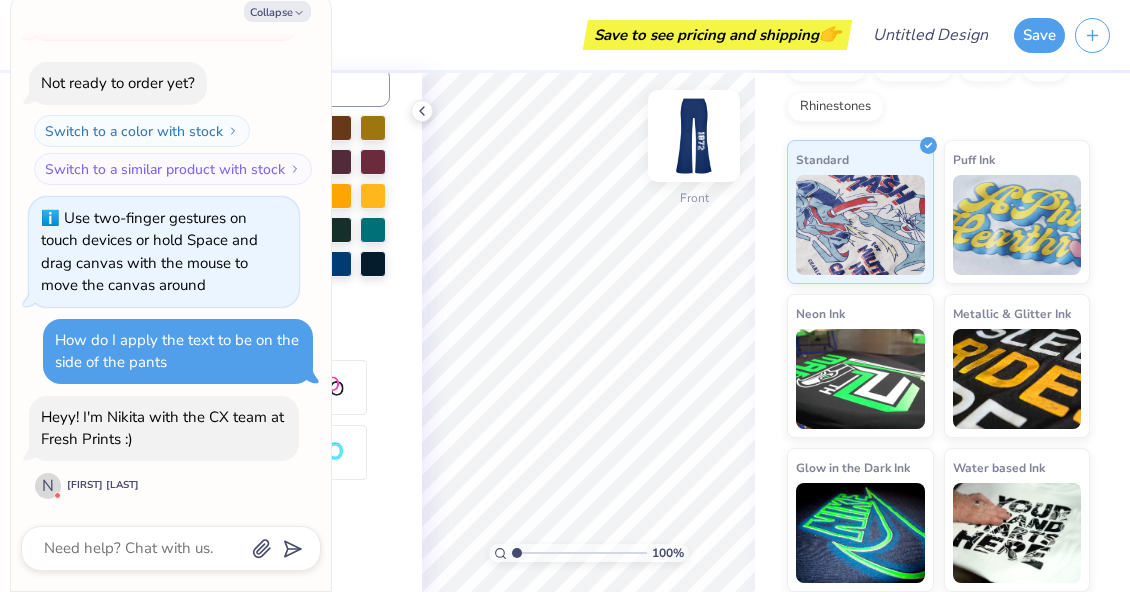 click at bounding box center (694, 136) 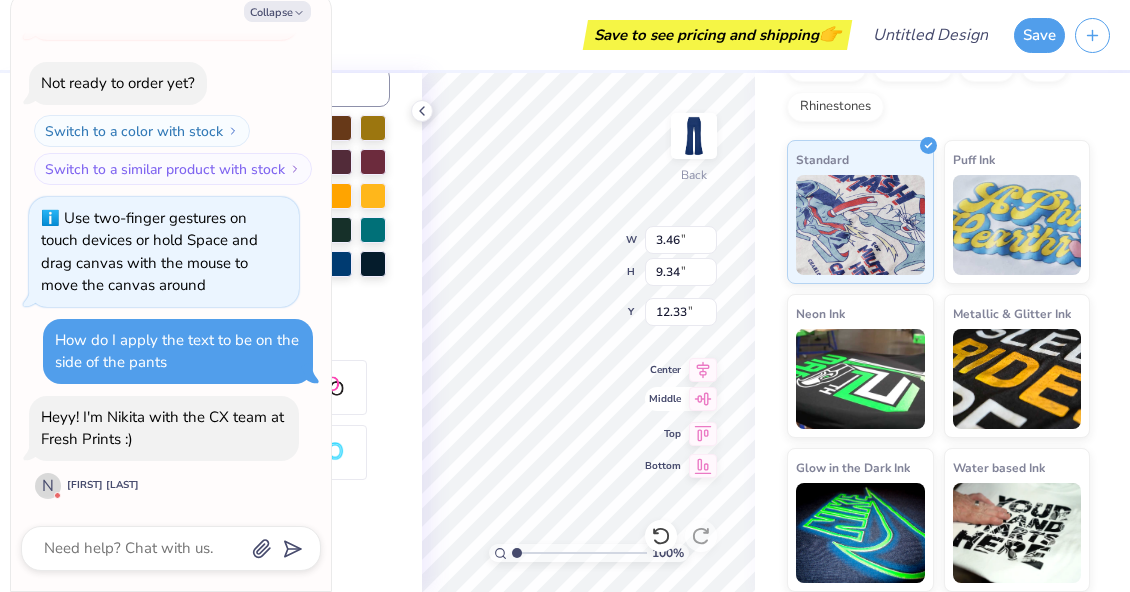 click on "100  % Back W 3.46 3.46 " H 9.34 9.34 " Y 12.33 12.33 " Center Middle Top Bottom" at bounding box center (588, 332) 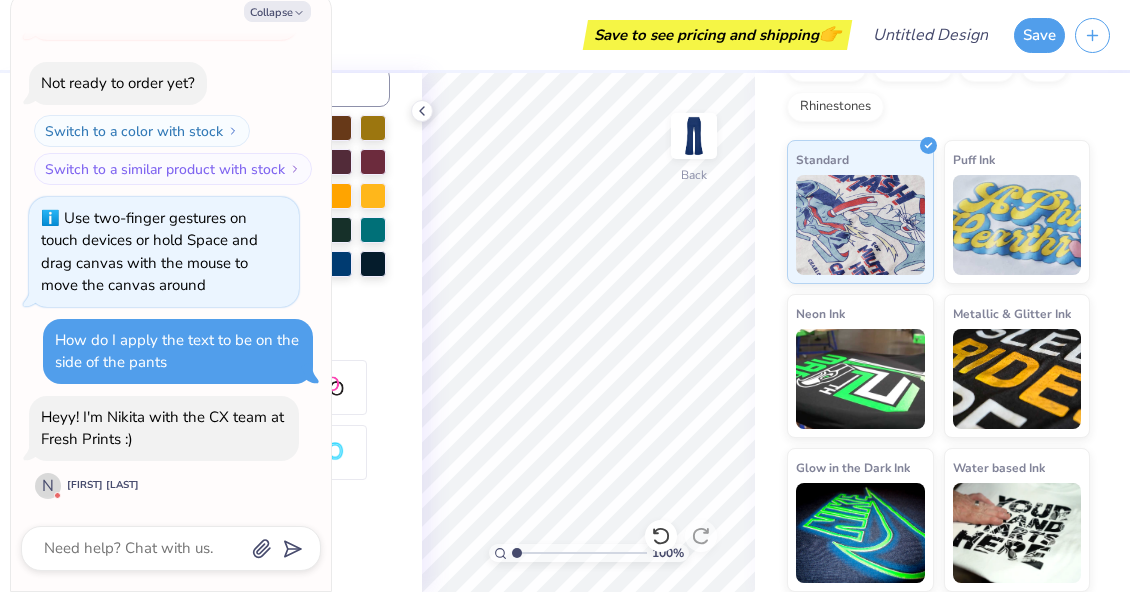 scroll, scrollTop: 423, scrollLeft: 0, axis: vertical 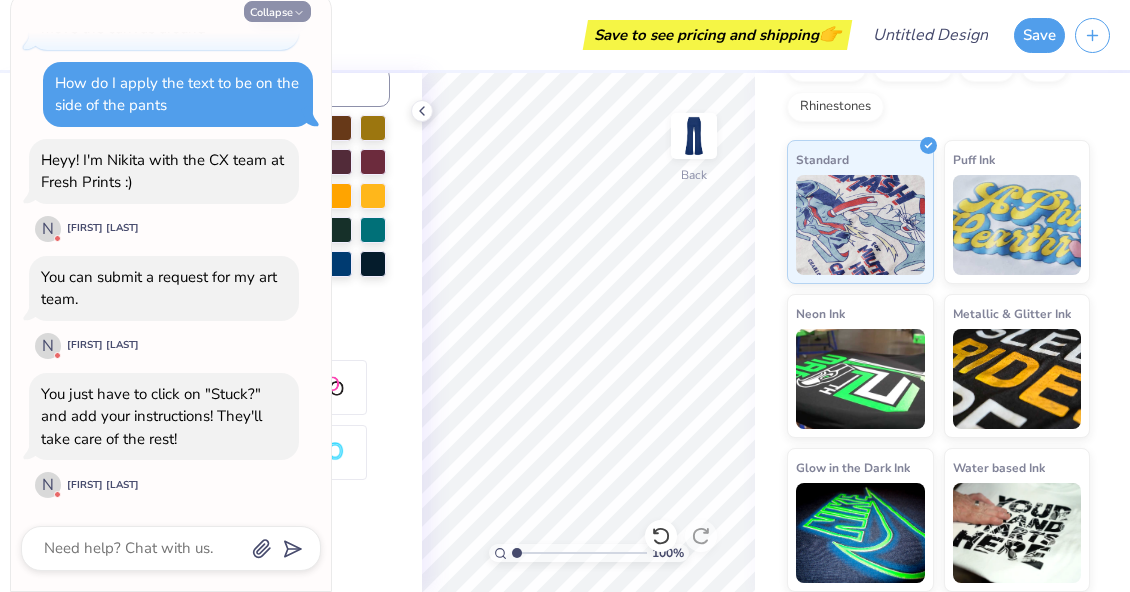 click on "Collapse" at bounding box center [277, 11] 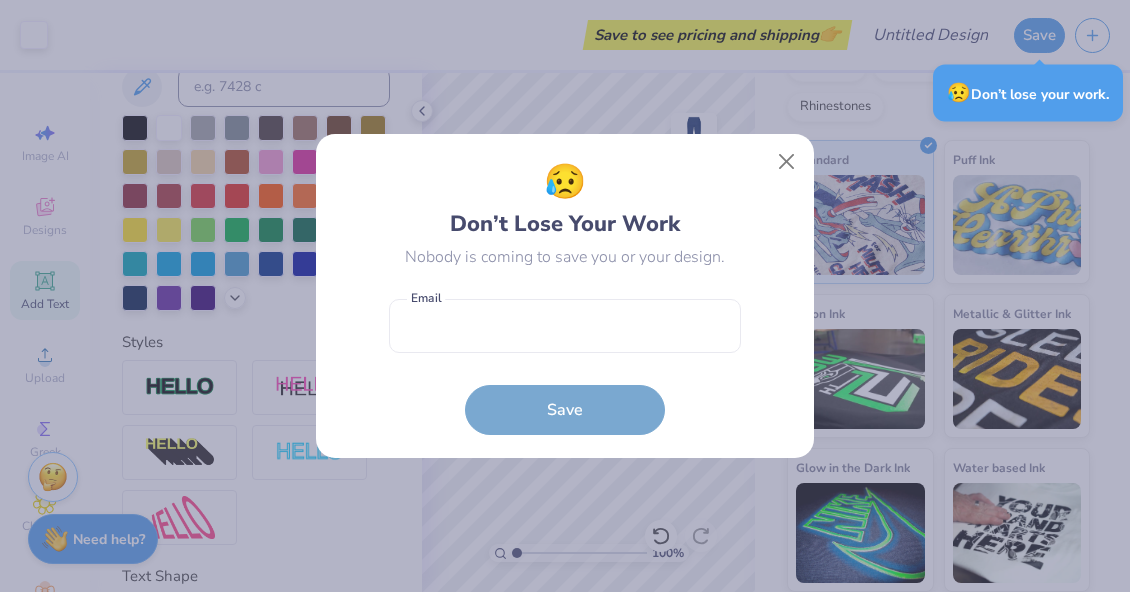 type on "x" 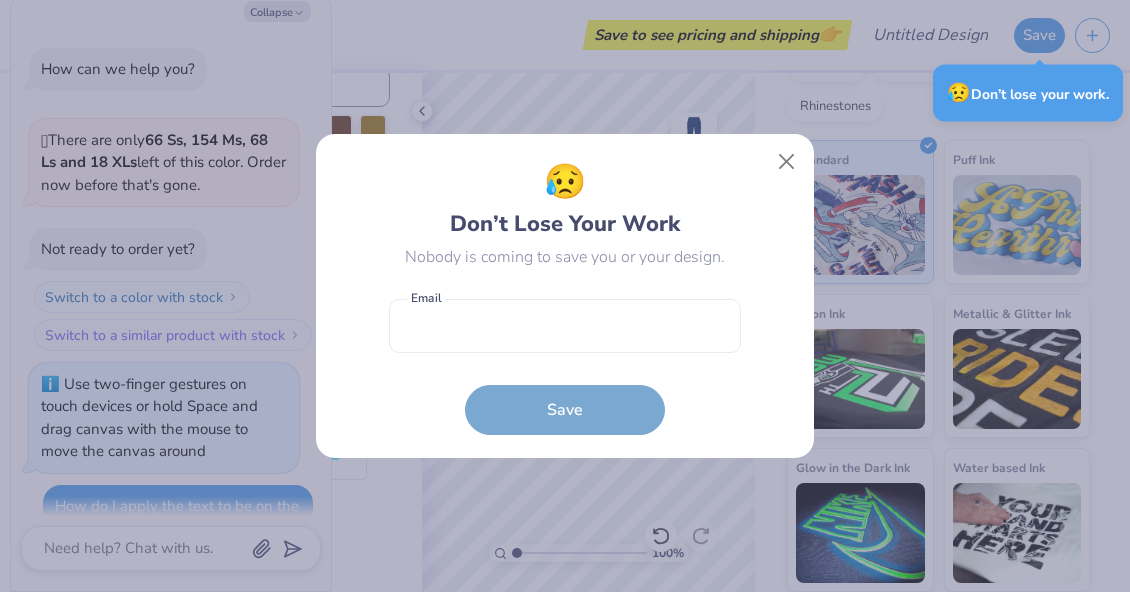 scroll, scrollTop: 517, scrollLeft: 0, axis: vertical 